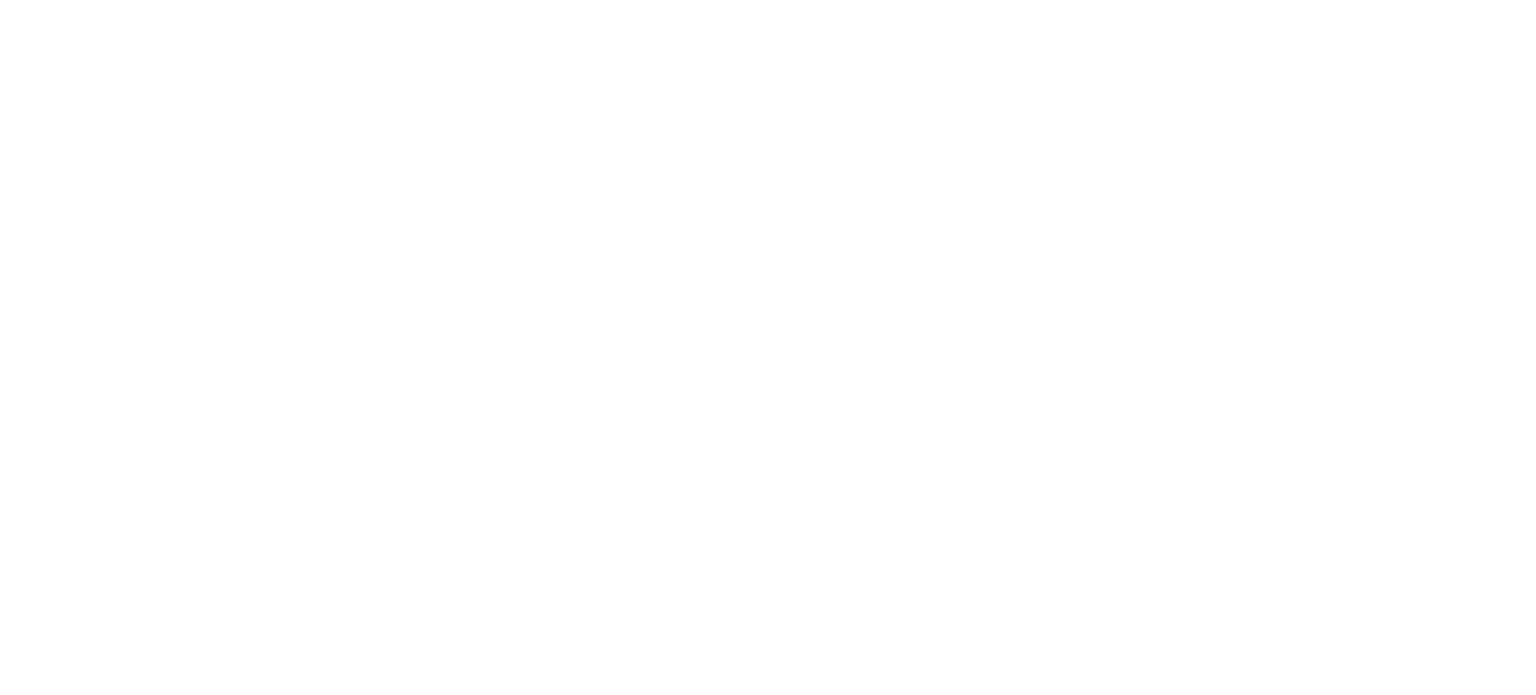 scroll, scrollTop: 0, scrollLeft: 0, axis: both 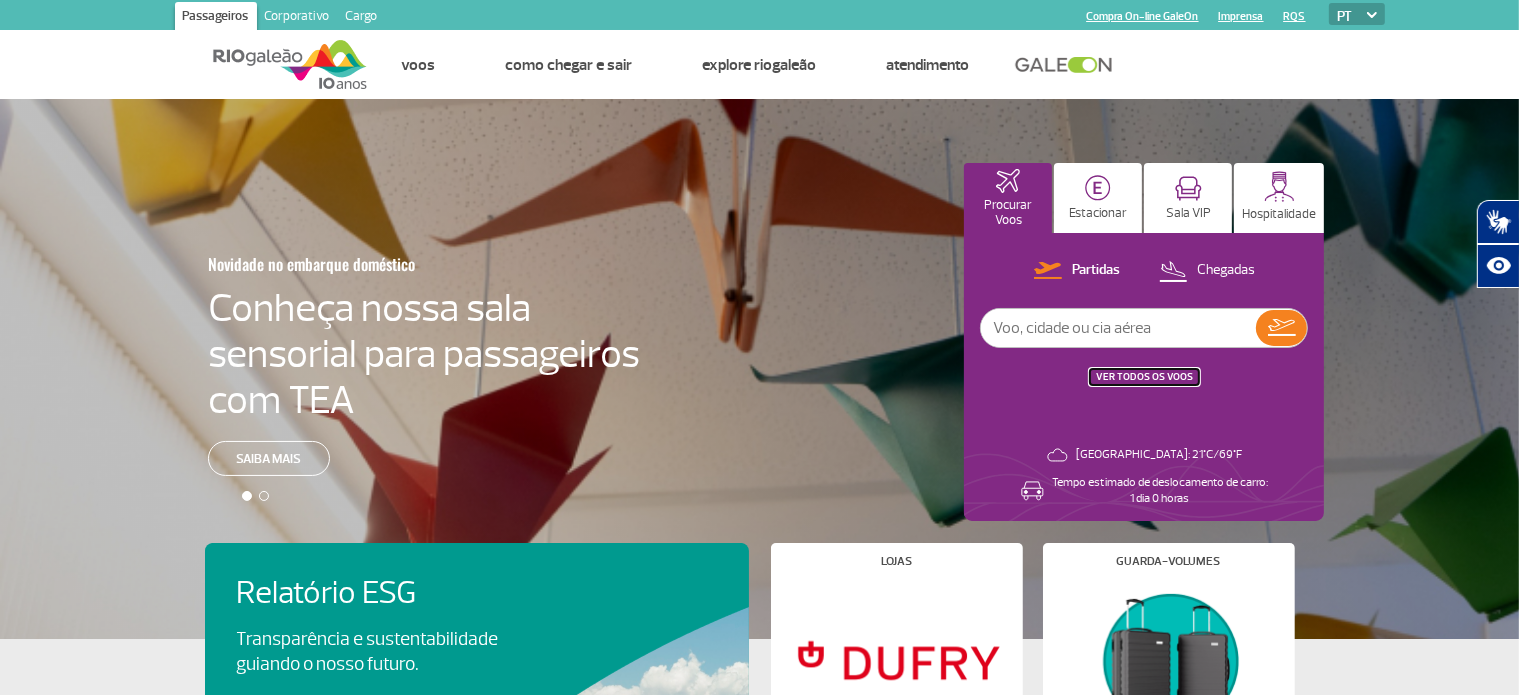 click on "VER TODOS OS VOOS" at bounding box center (1144, 377) 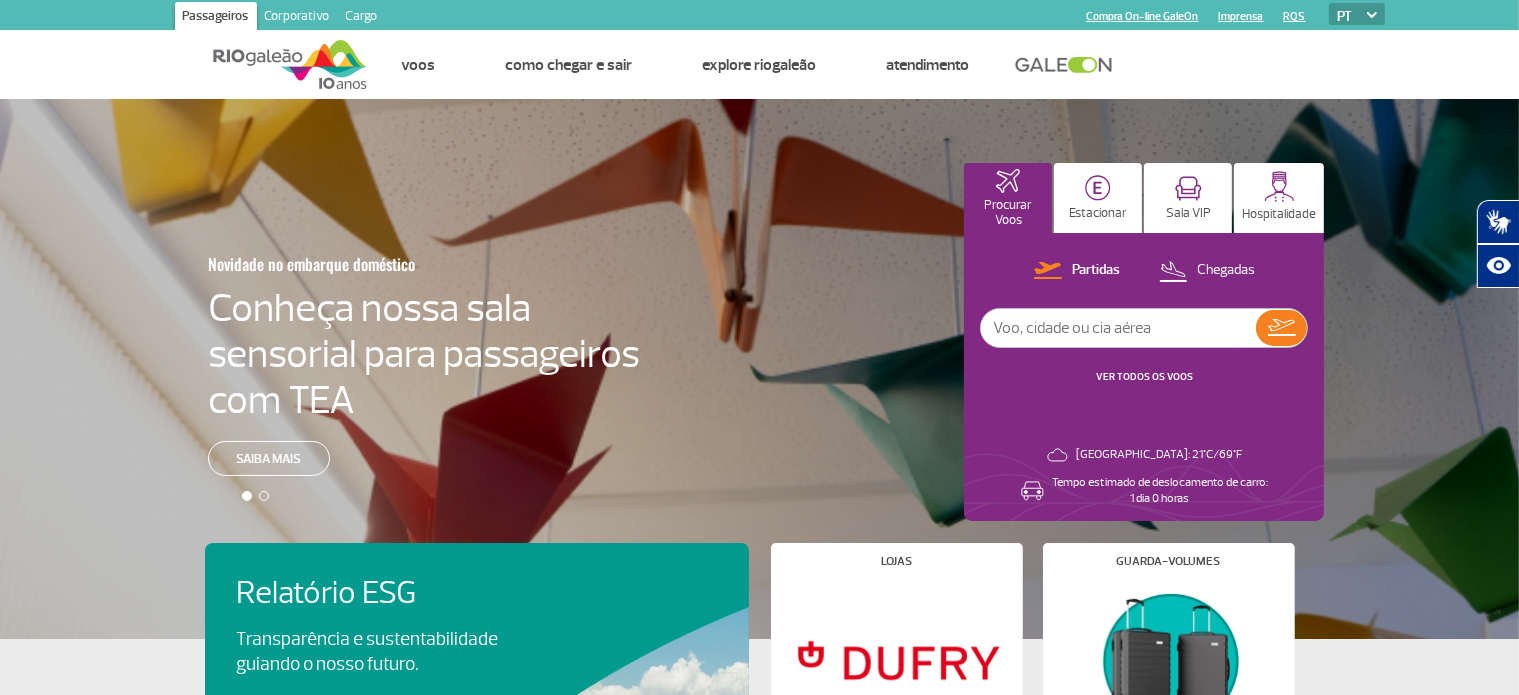 click on "VER TODOS OS VOOS" at bounding box center (1144, 376) 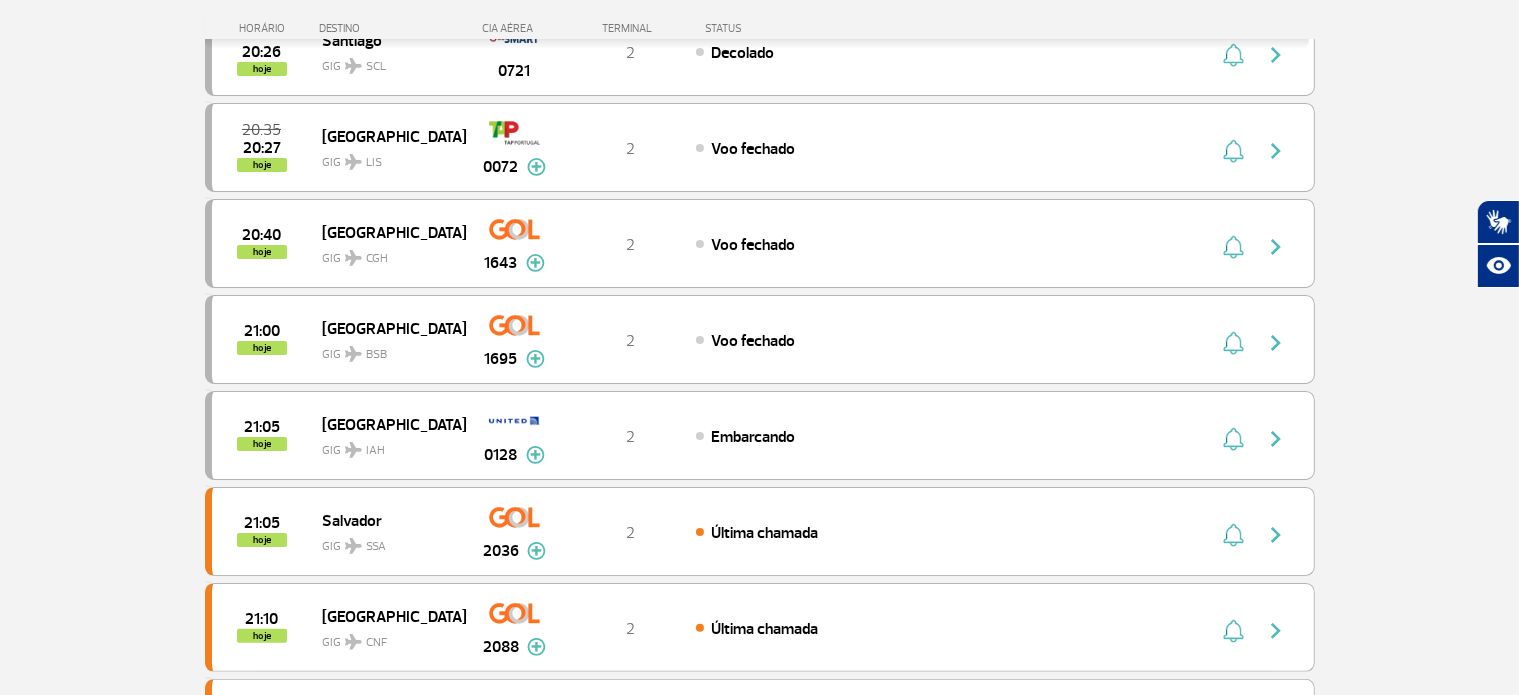 scroll, scrollTop: 342, scrollLeft: 0, axis: vertical 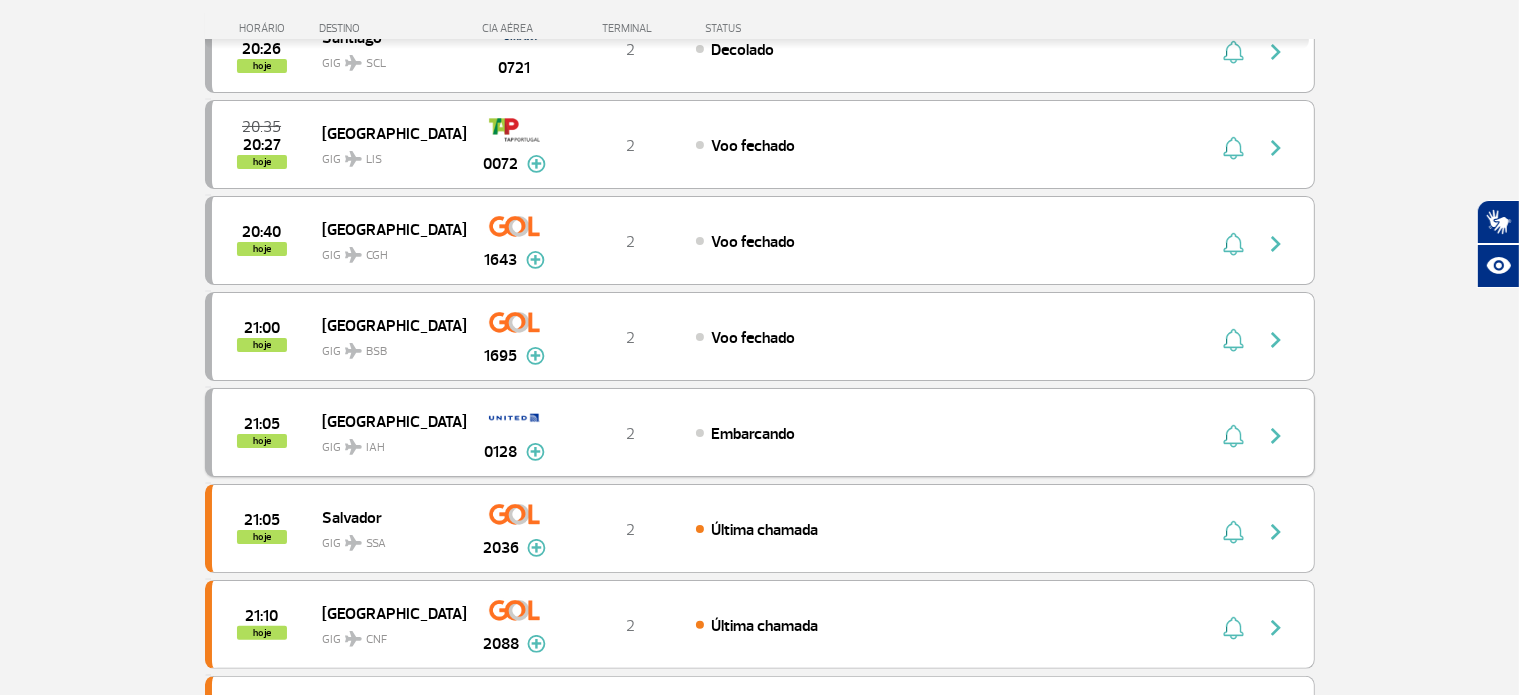 click at bounding box center [535, 452] 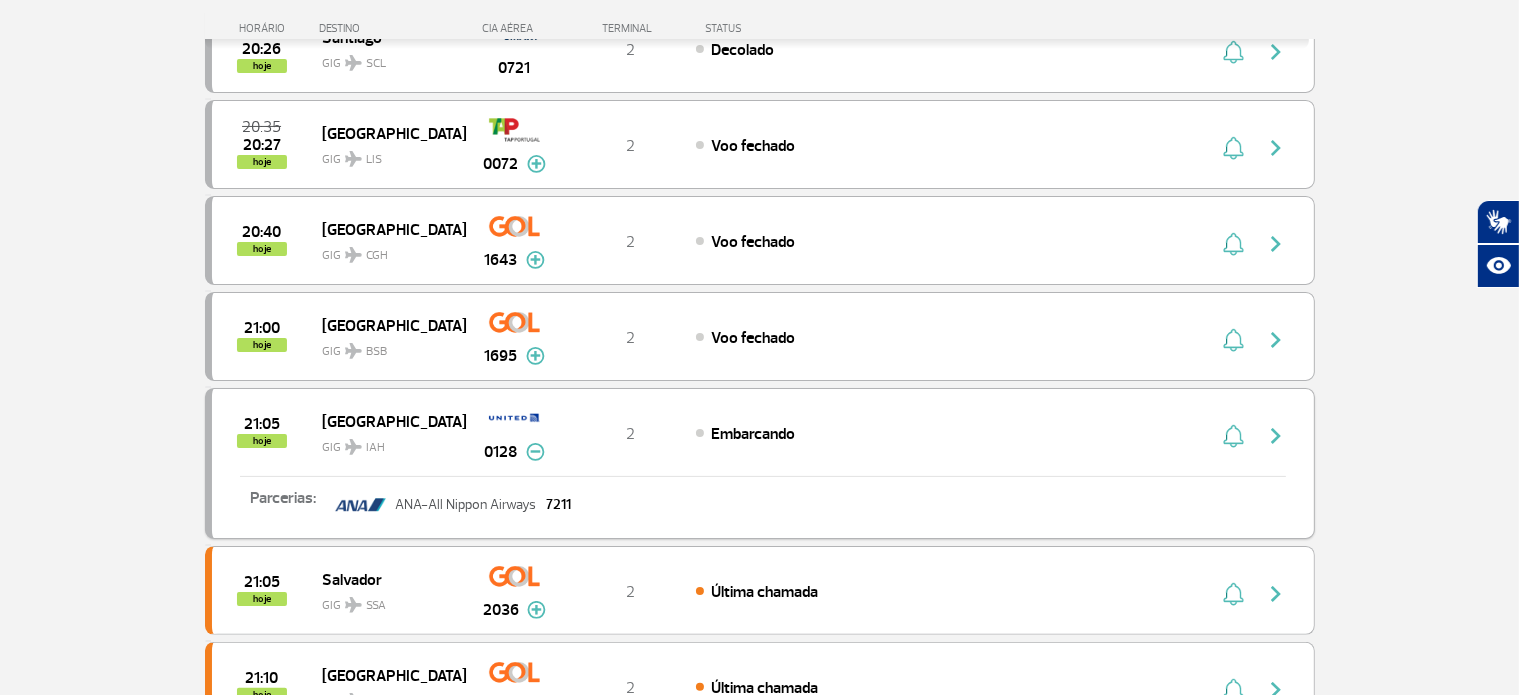 click at bounding box center [535, 452] 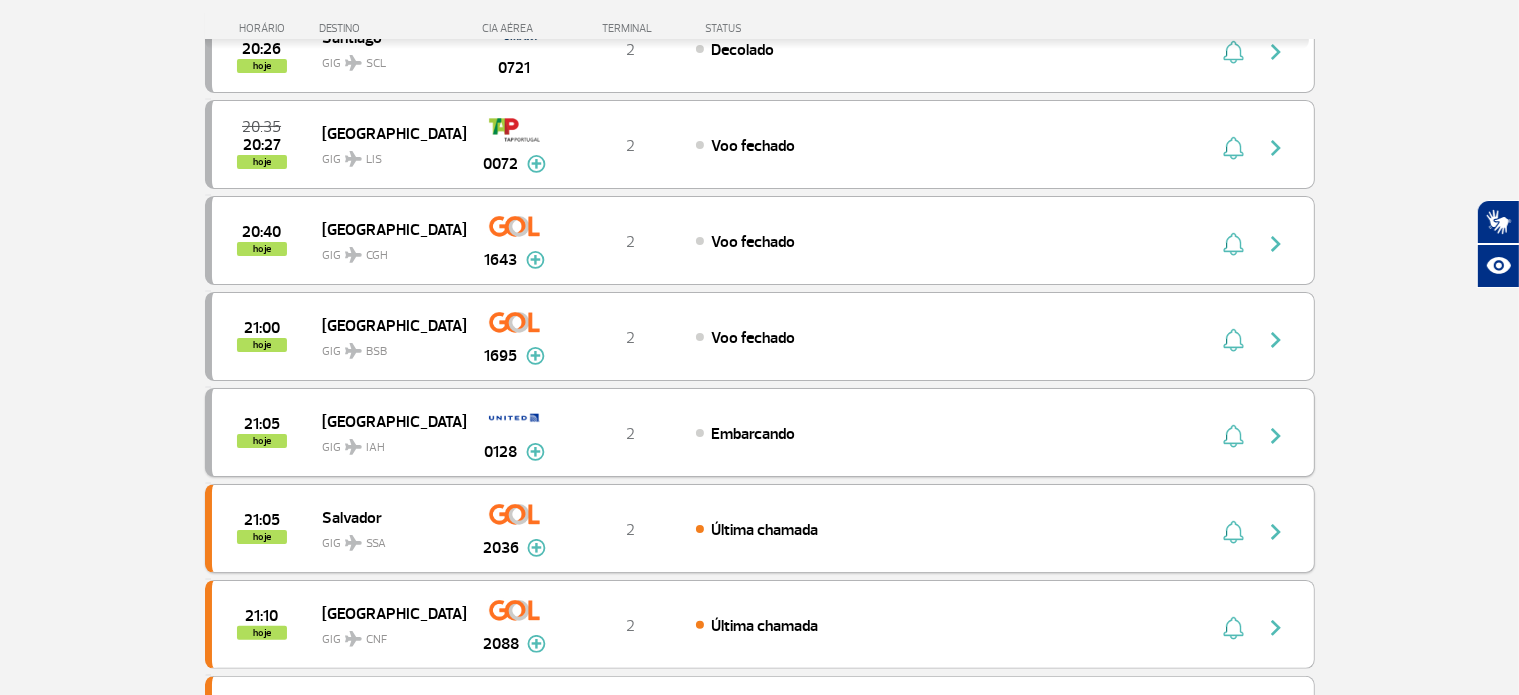 click at bounding box center (536, 548) 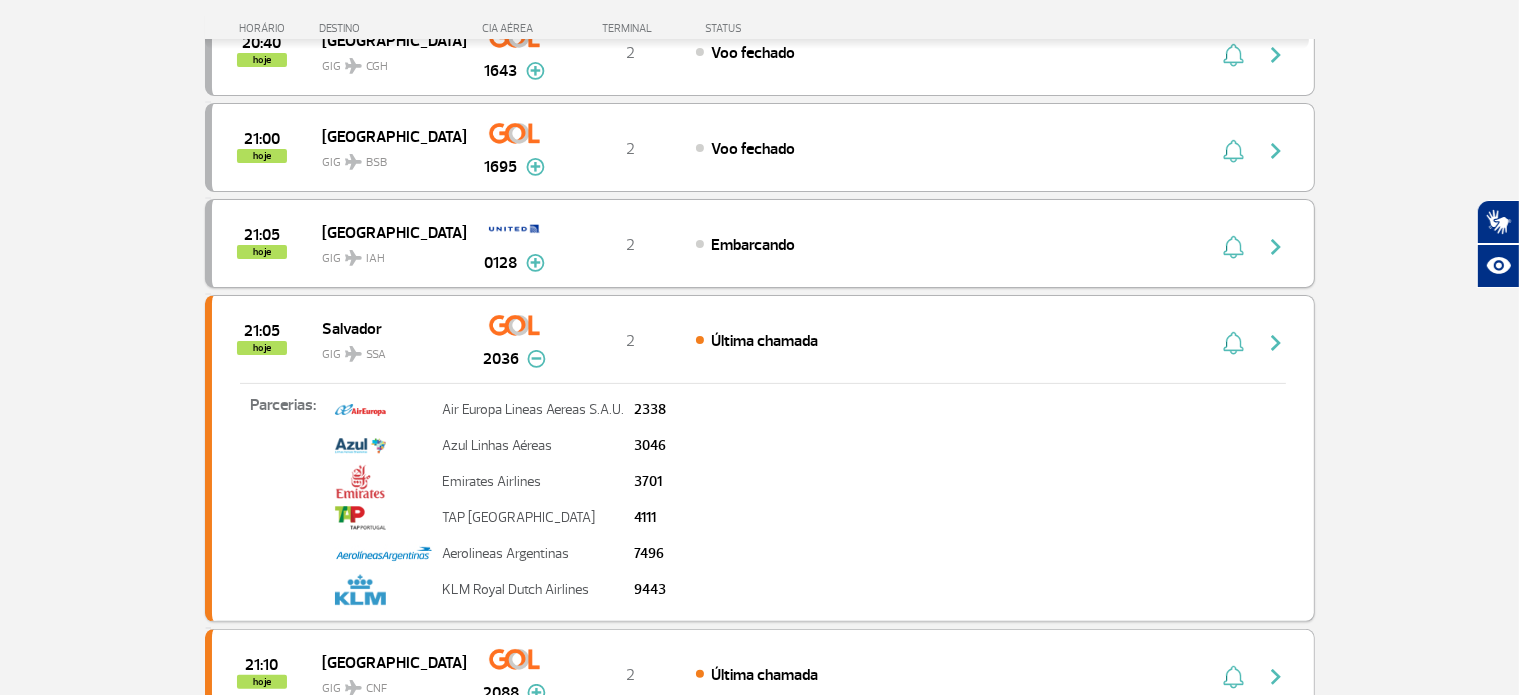 scroll, scrollTop: 530, scrollLeft: 0, axis: vertical 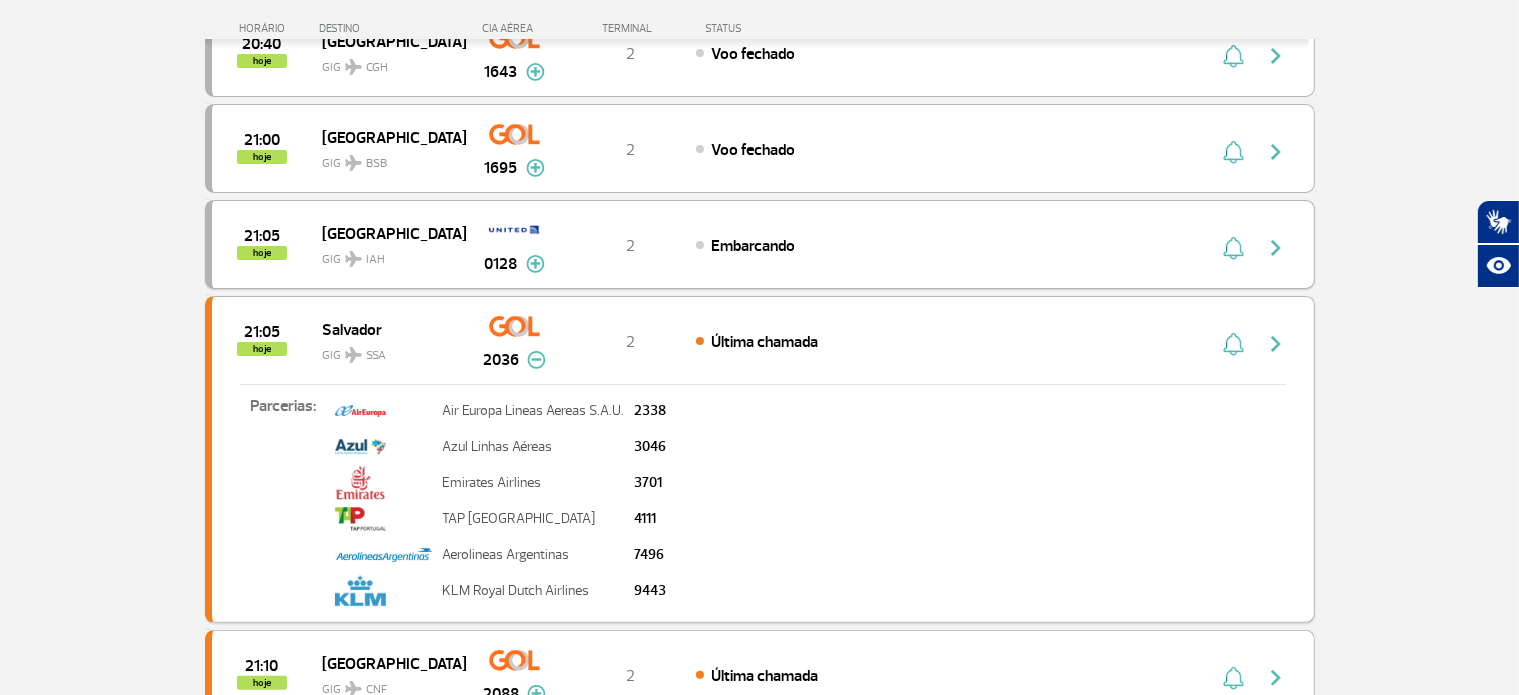 click at bounding box center [536, 360] 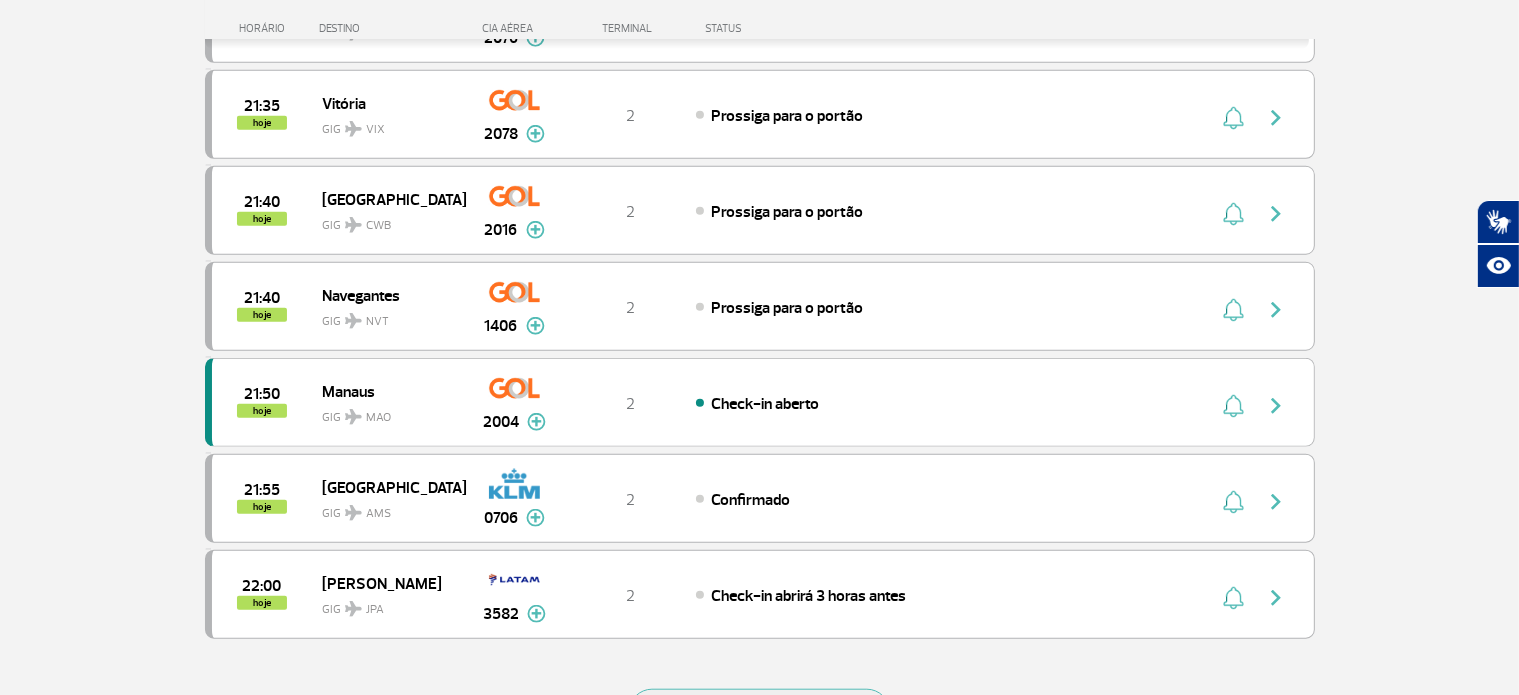 scroll, scrollTop: 1622, scrollLeft: 0, axis: vertical 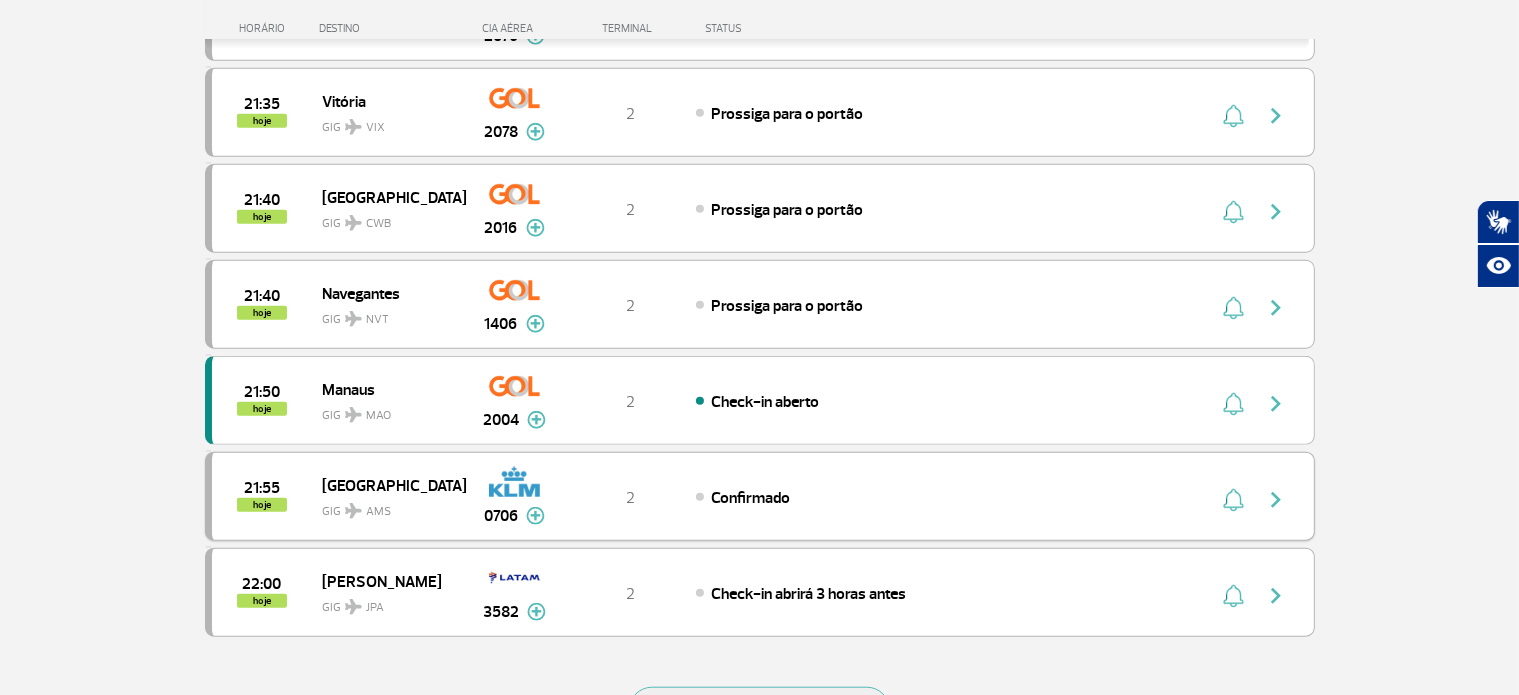 click at bounding box center (1276, 500) 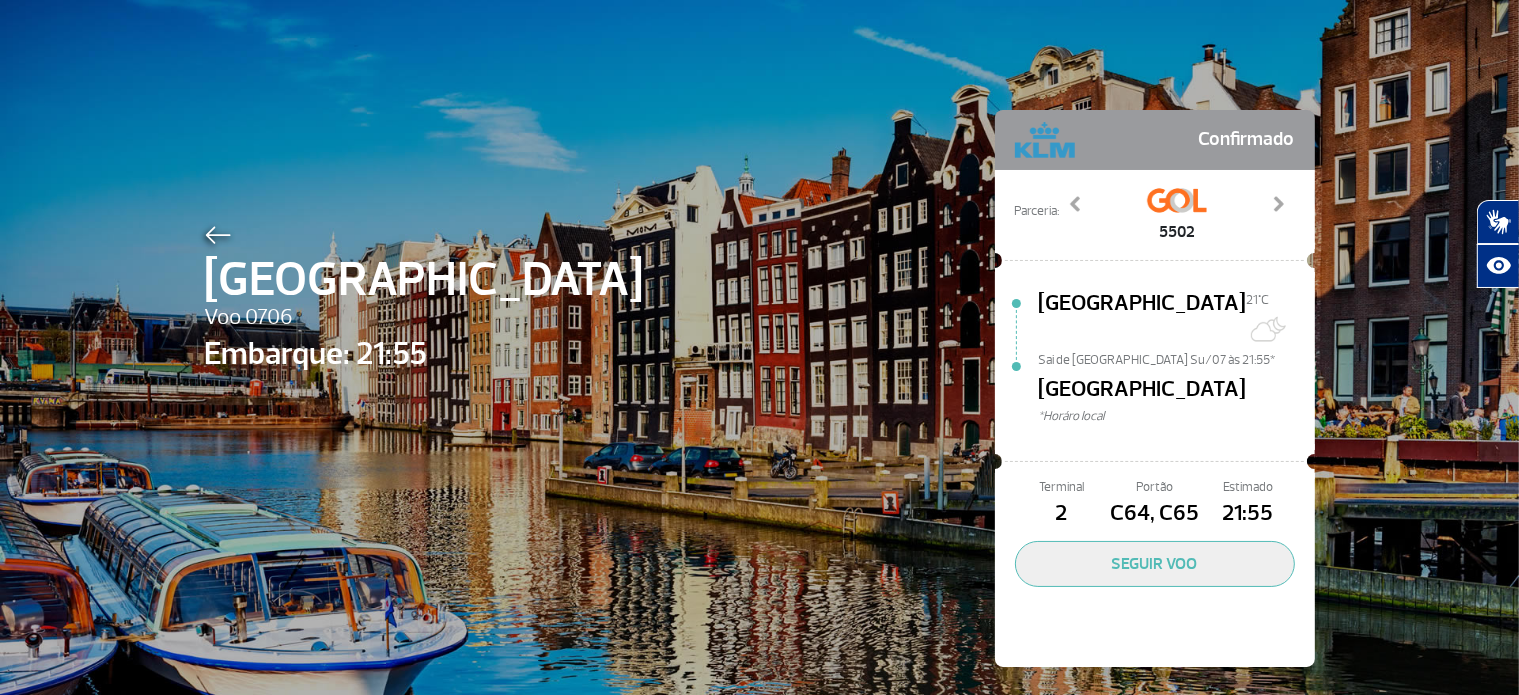scroll, scrollTop: 0, scrollLeft: 0, axis: both 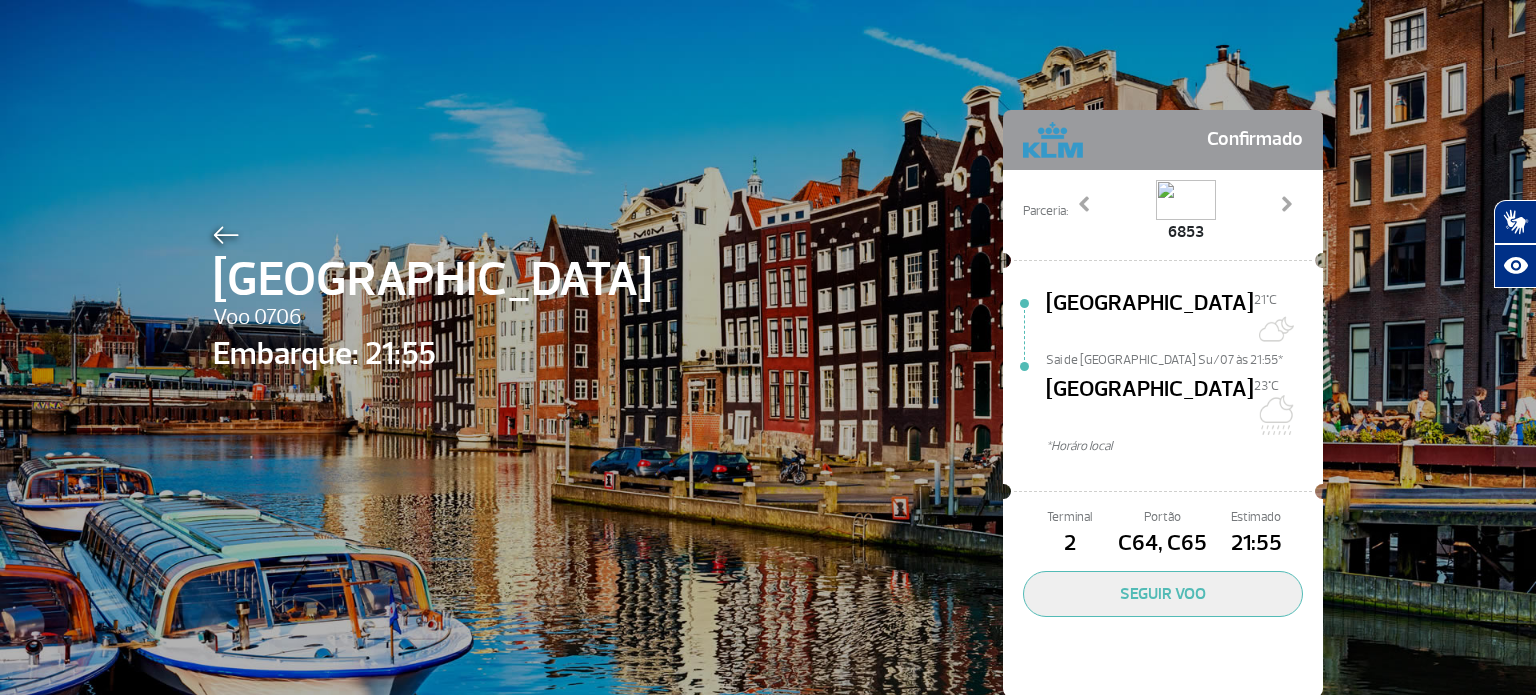 click 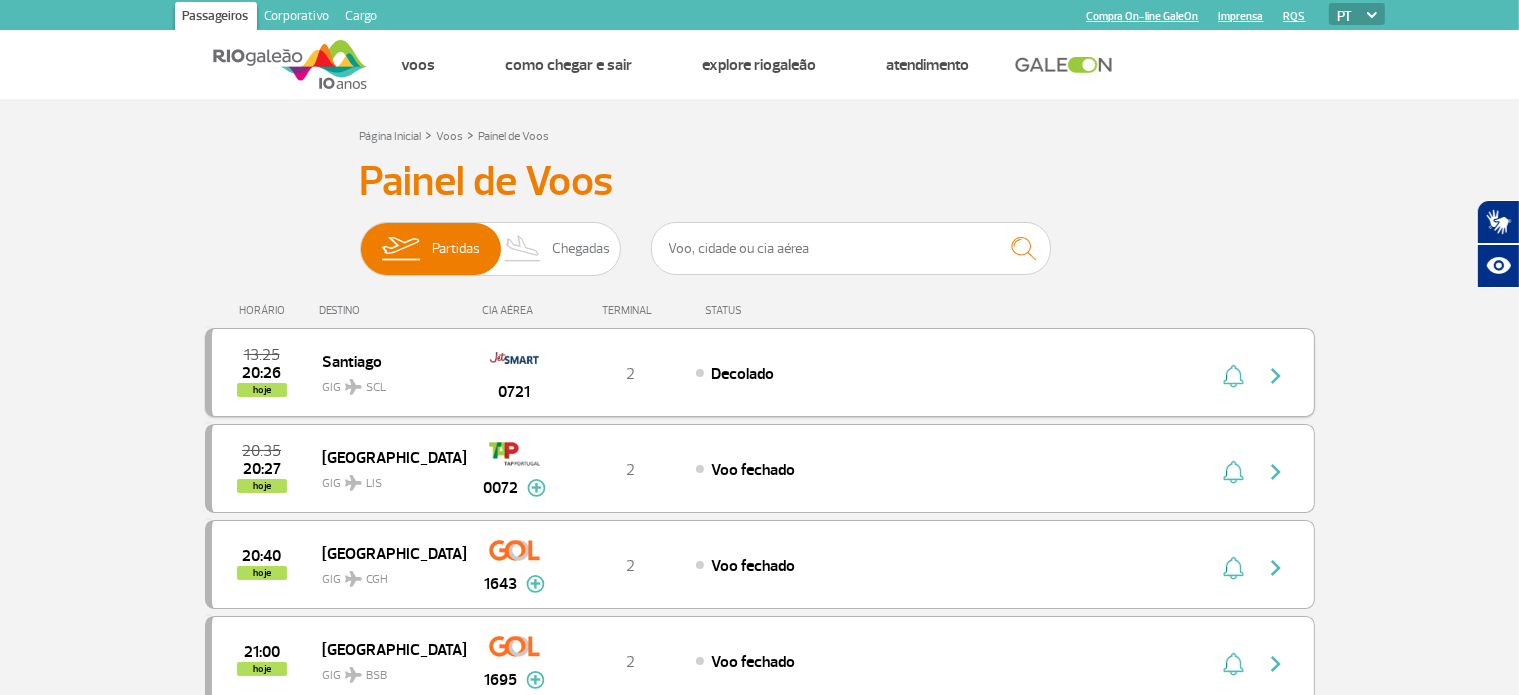 click at bounding box center (1276, 376) 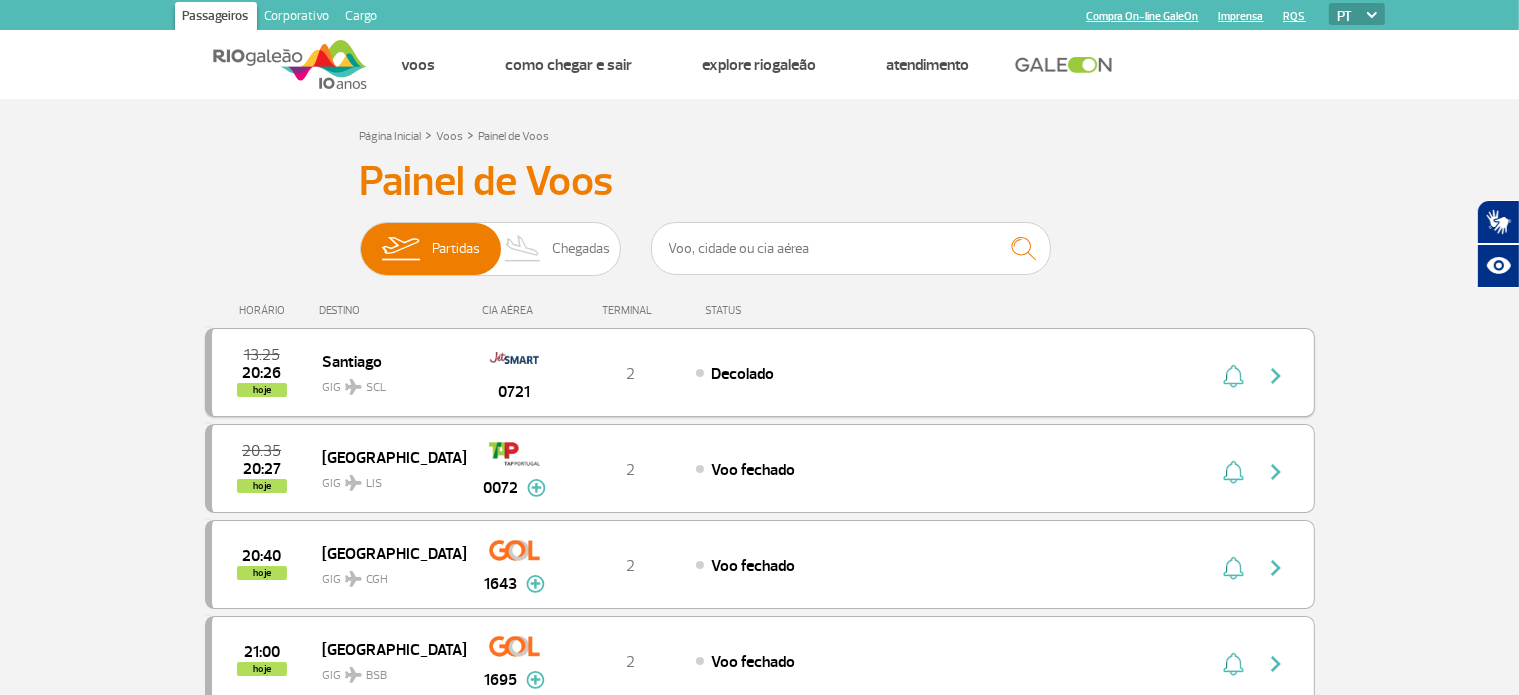 click at bounding box center [1276, 376] 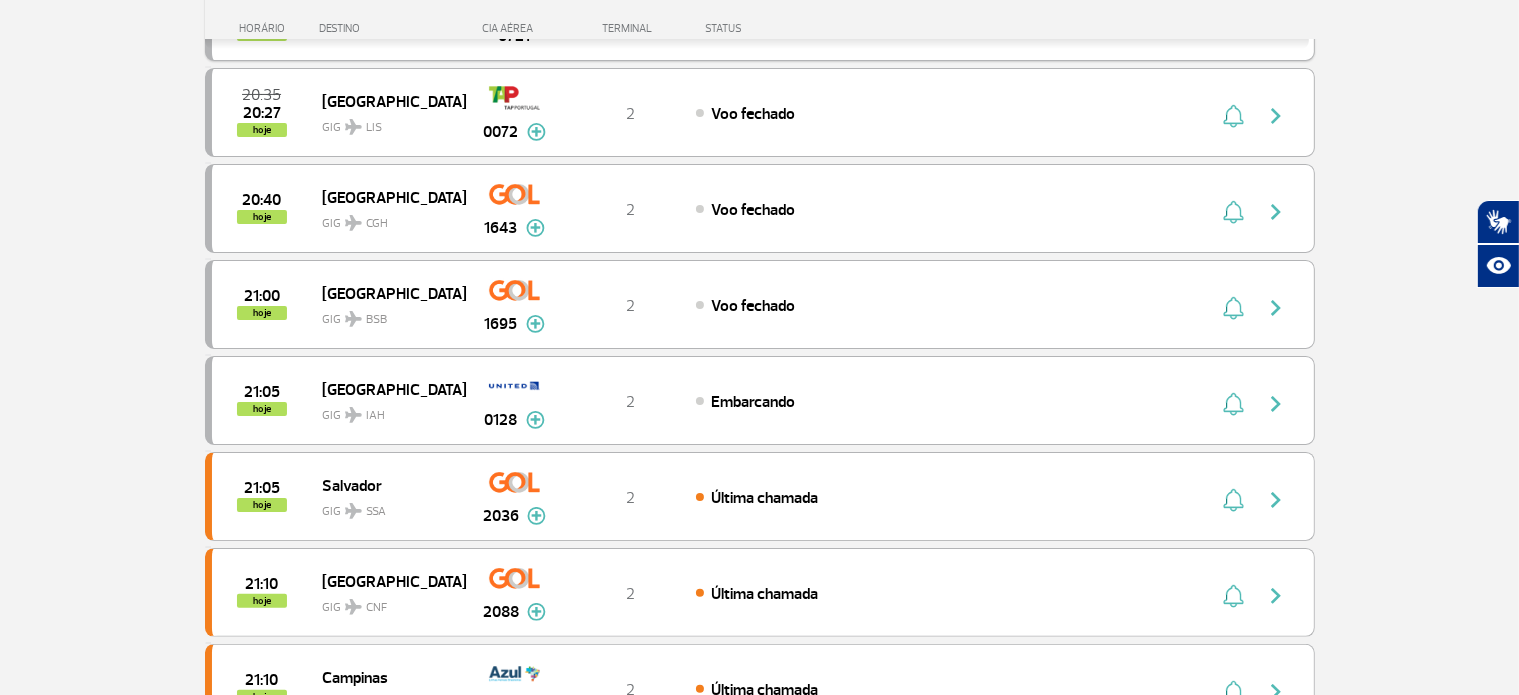 scroll, scrollTop: 382, scrollLeft: 0, axis: vertical 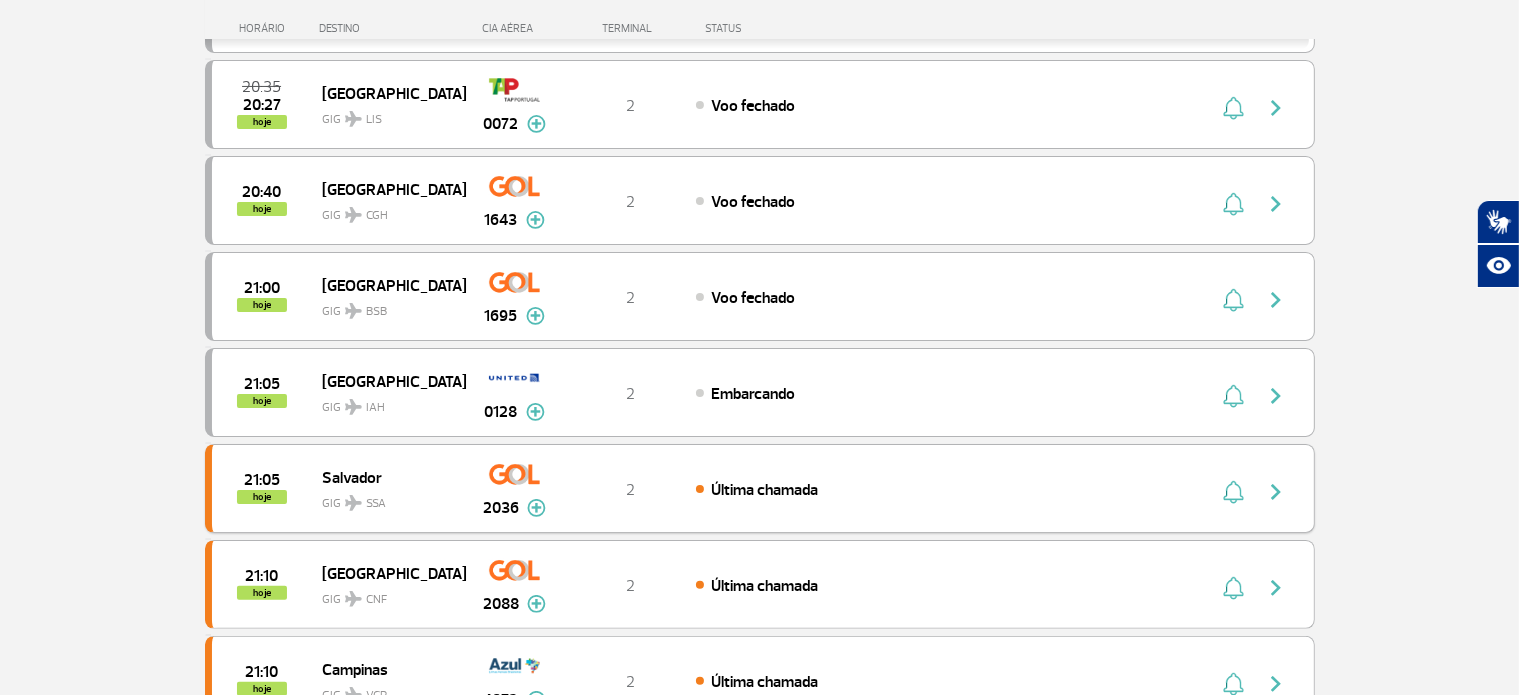 click at bounding box center (1276, 492) 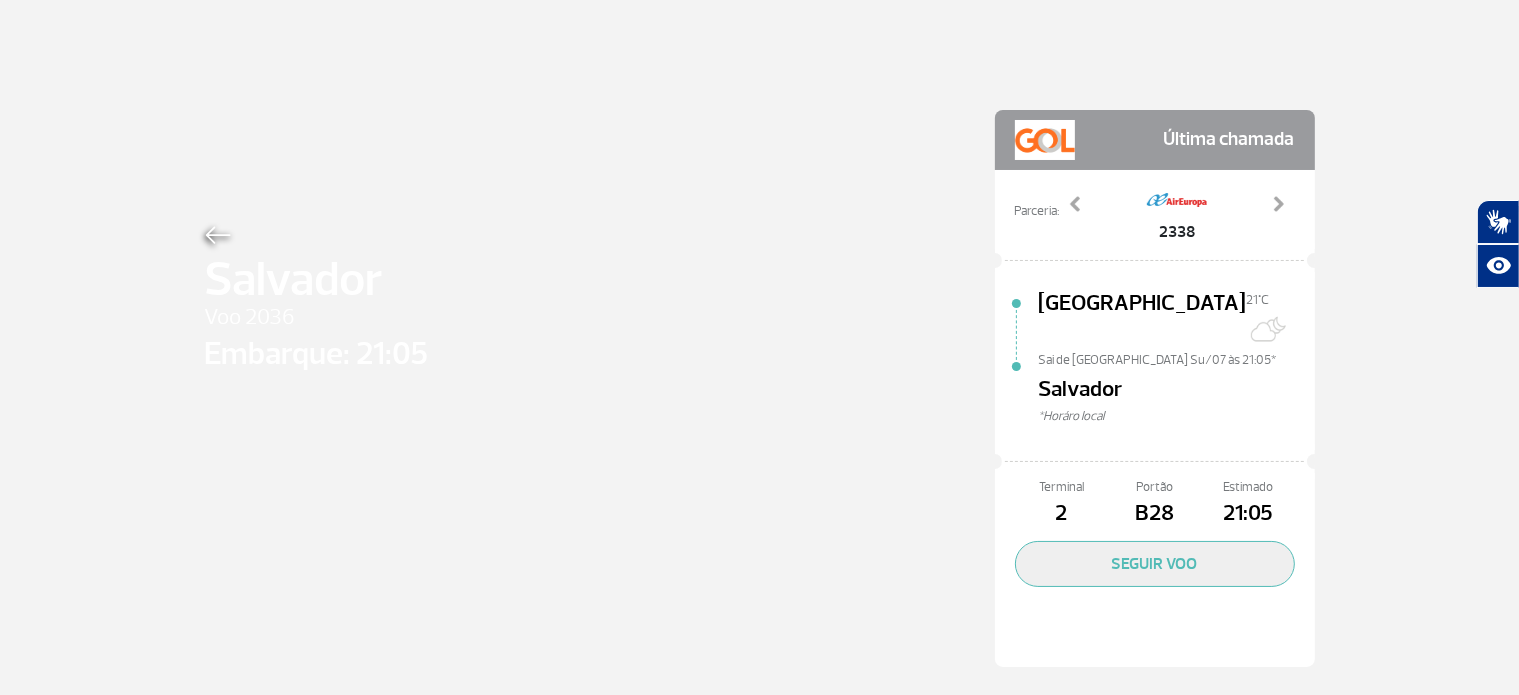 scroll, scrollTop: 0, scrollLeft: 0, axis: both 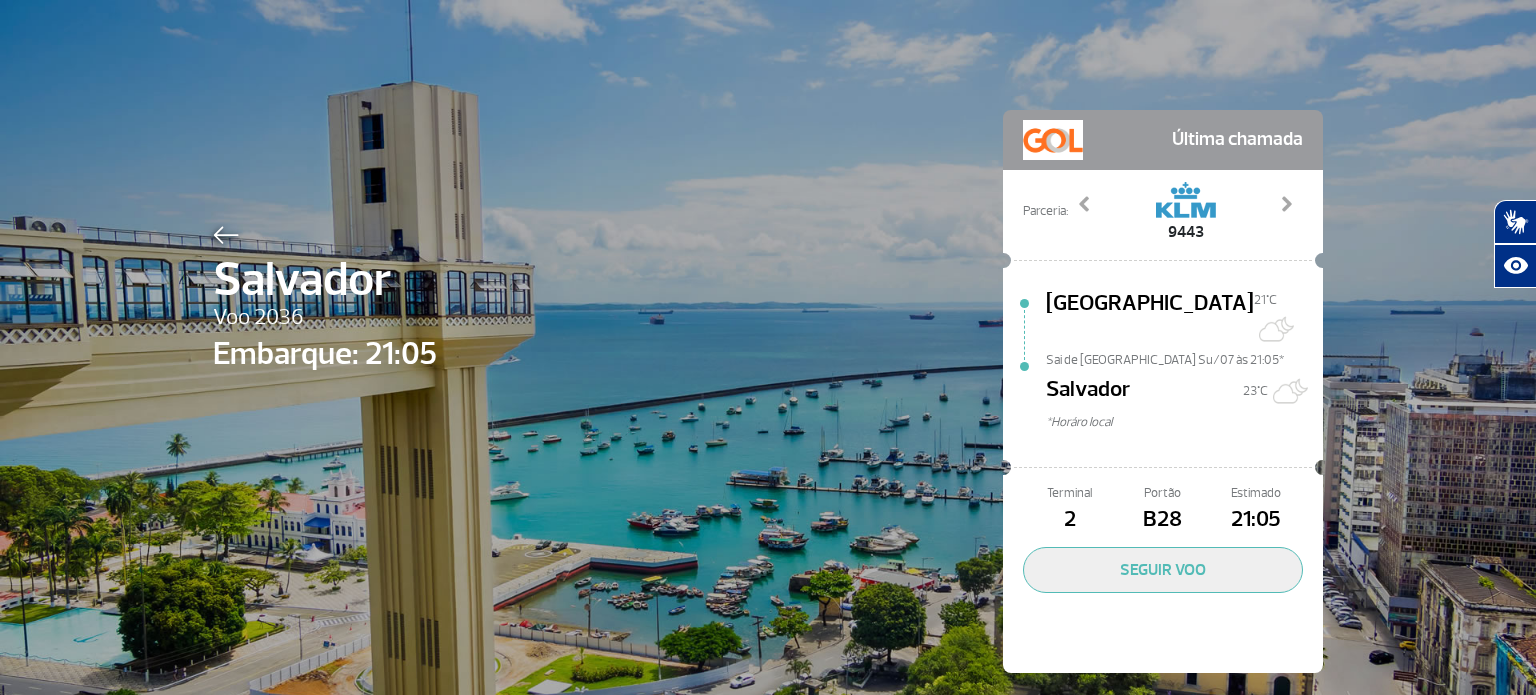 click 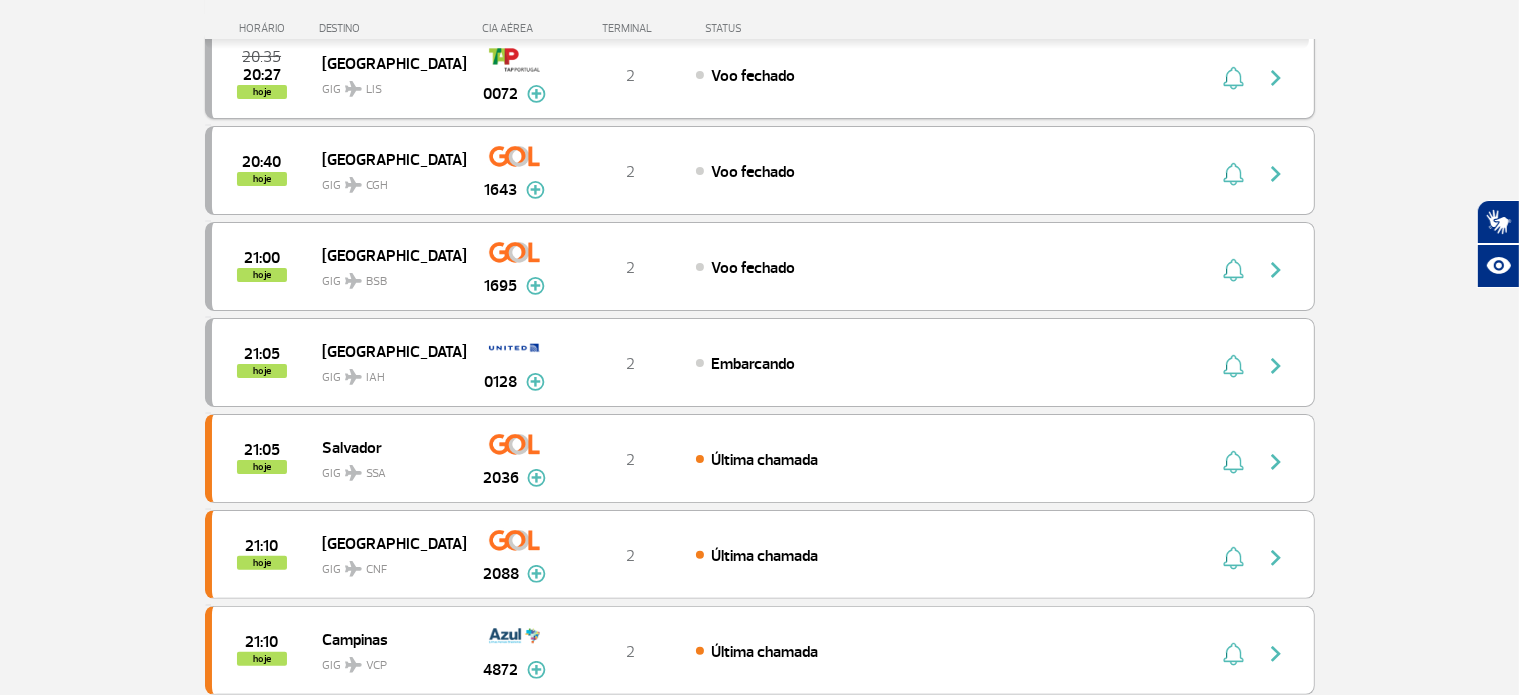 scroll, scrollTop: 414, scrollLeft: 0, axis: vertical 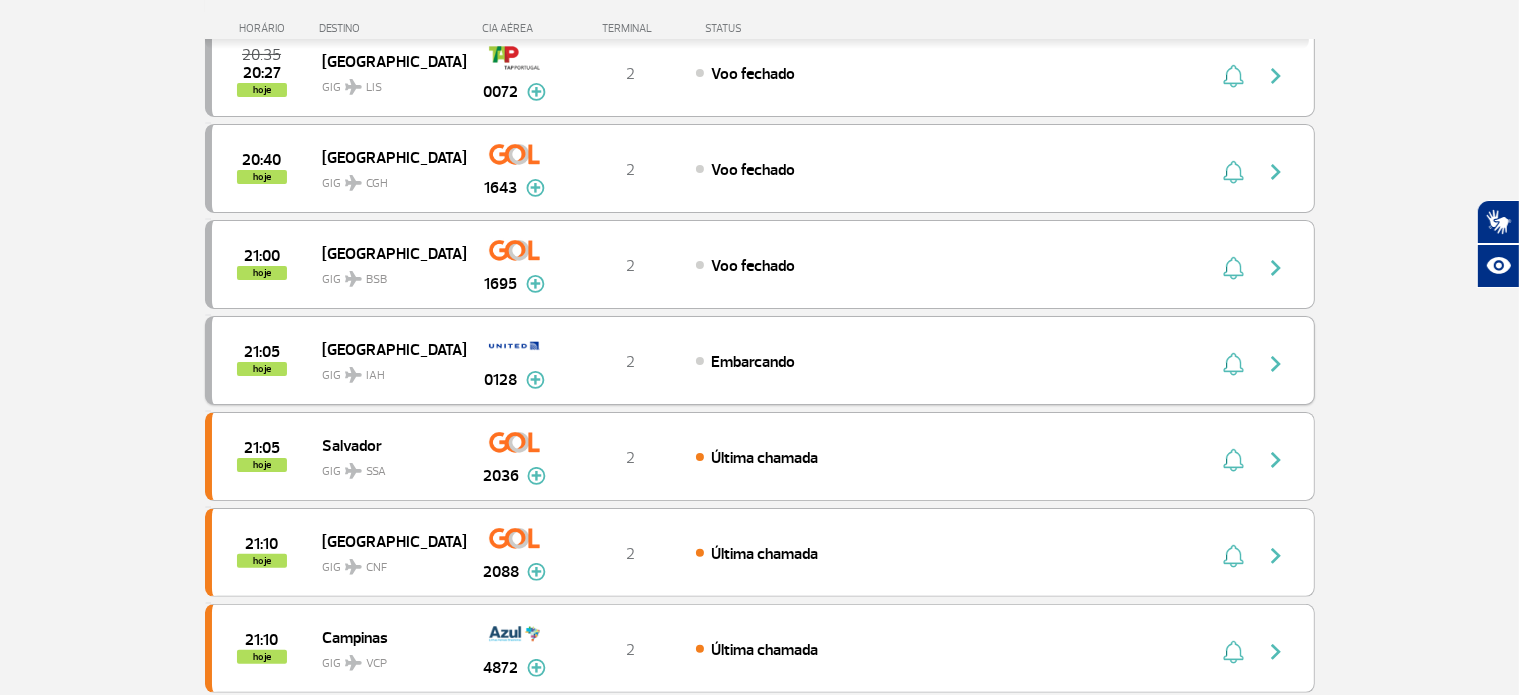 click at bounding box center [1276, 364] 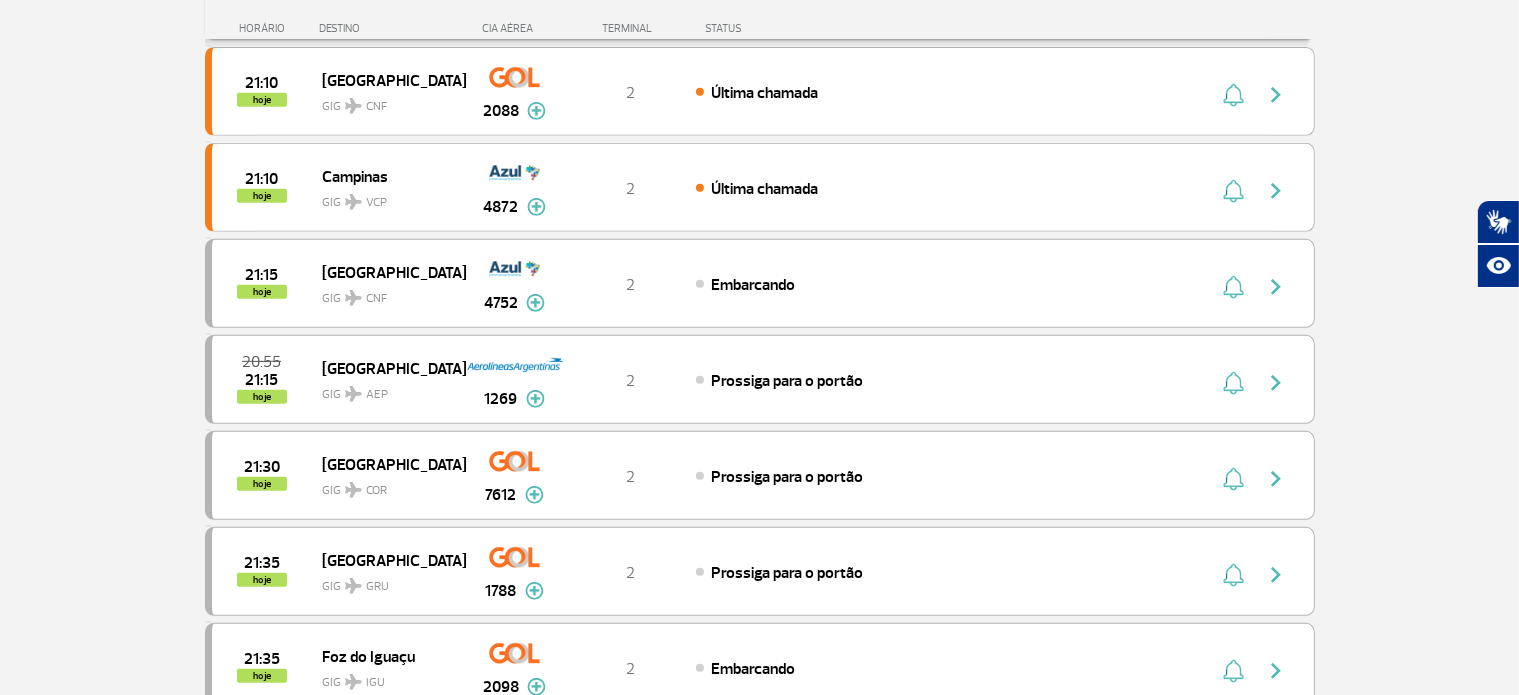 scroll, scrollTop: 876, scrollLeft: 0, axis: vertical 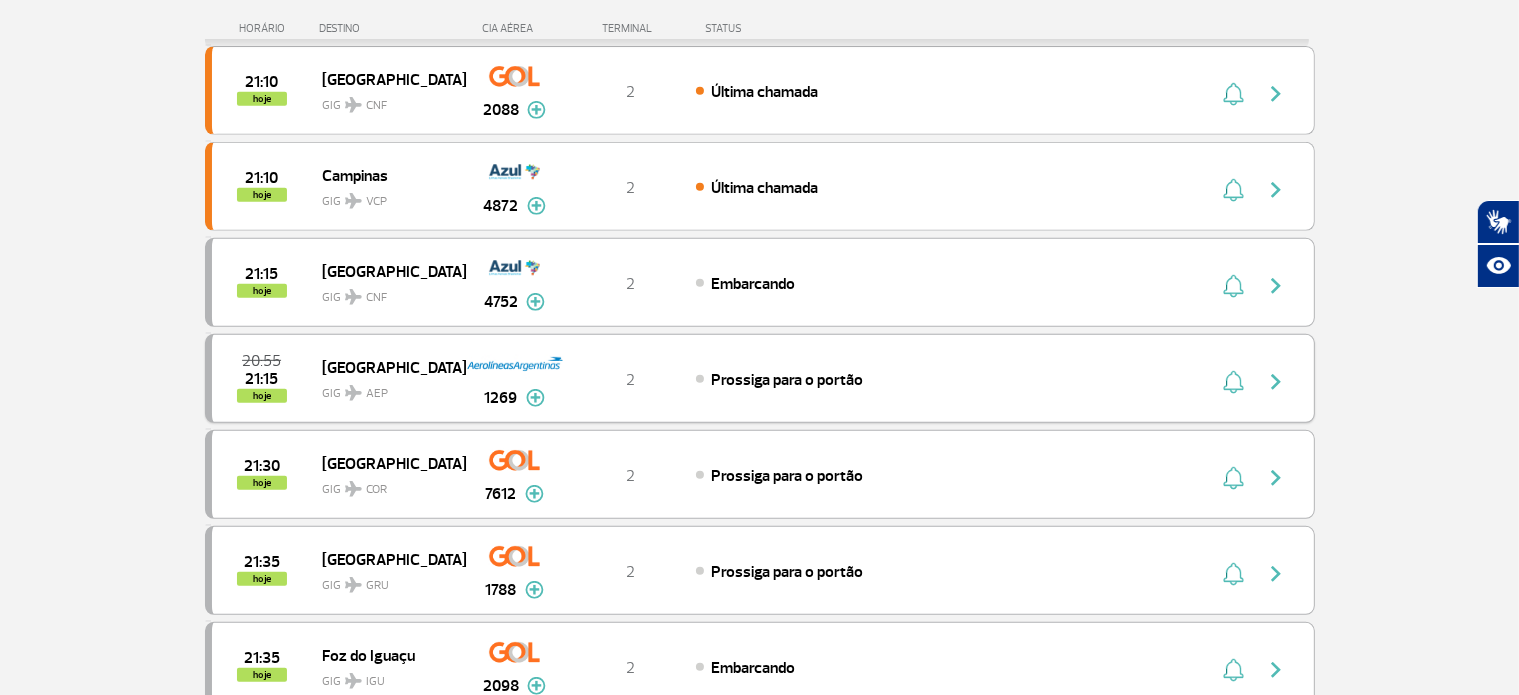 click at bounding box center (1276, 382) 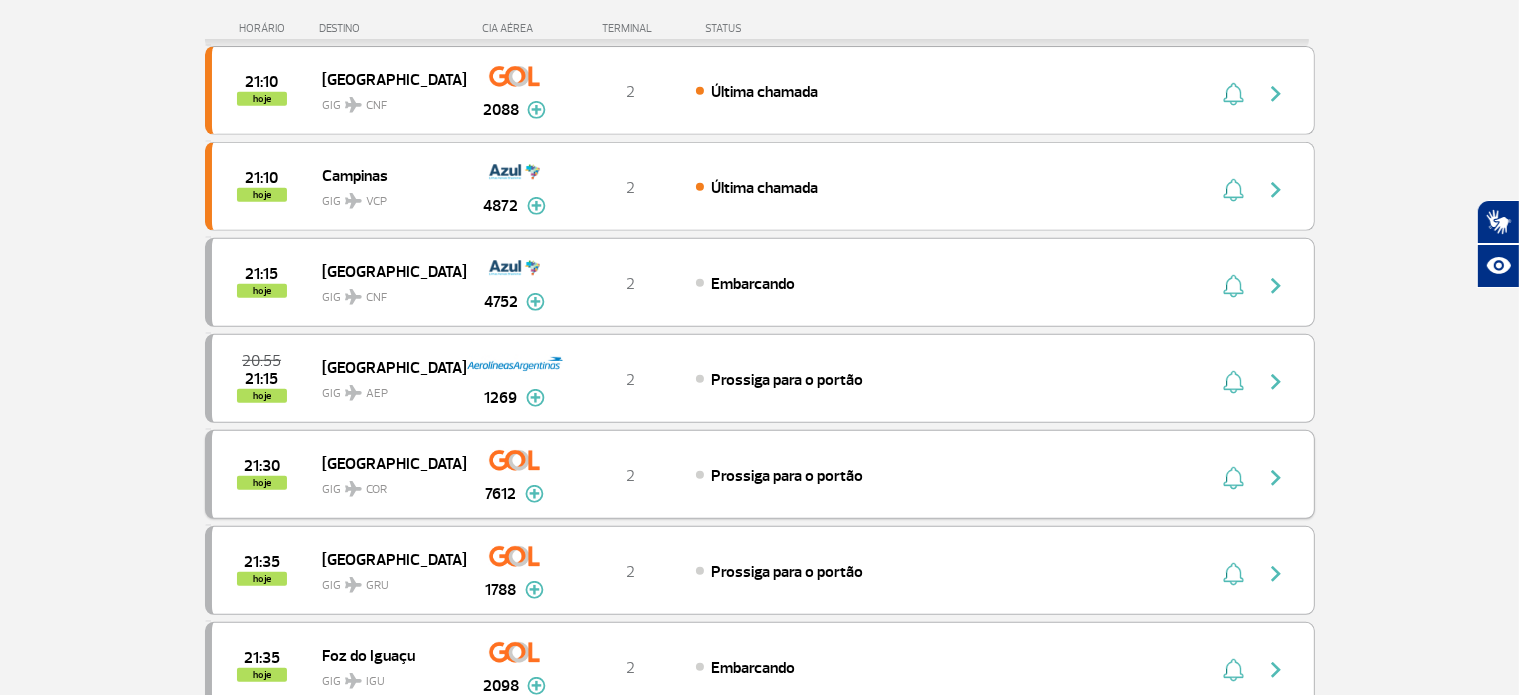 click at bounding box center [1276, 478] 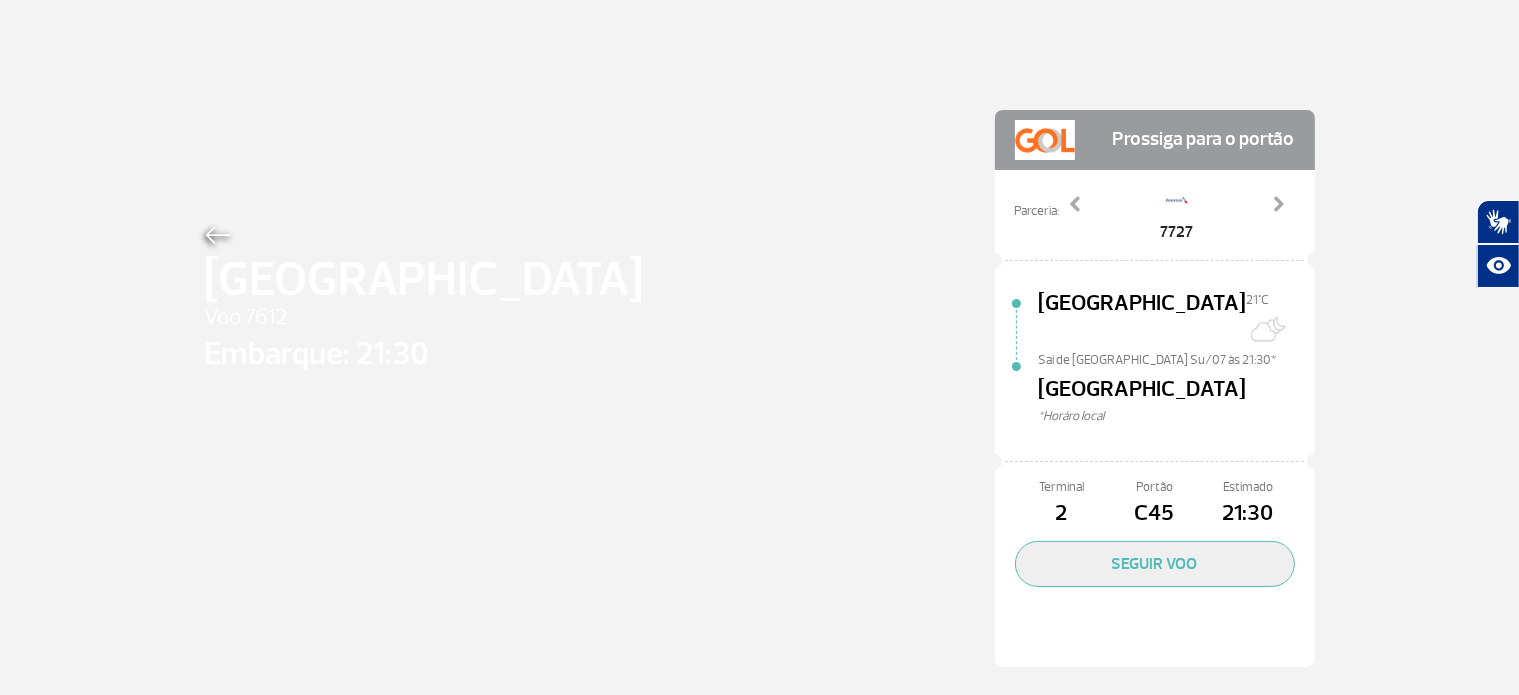 scroll, scrollTop: 0, scrollLeft: 0, axis: both 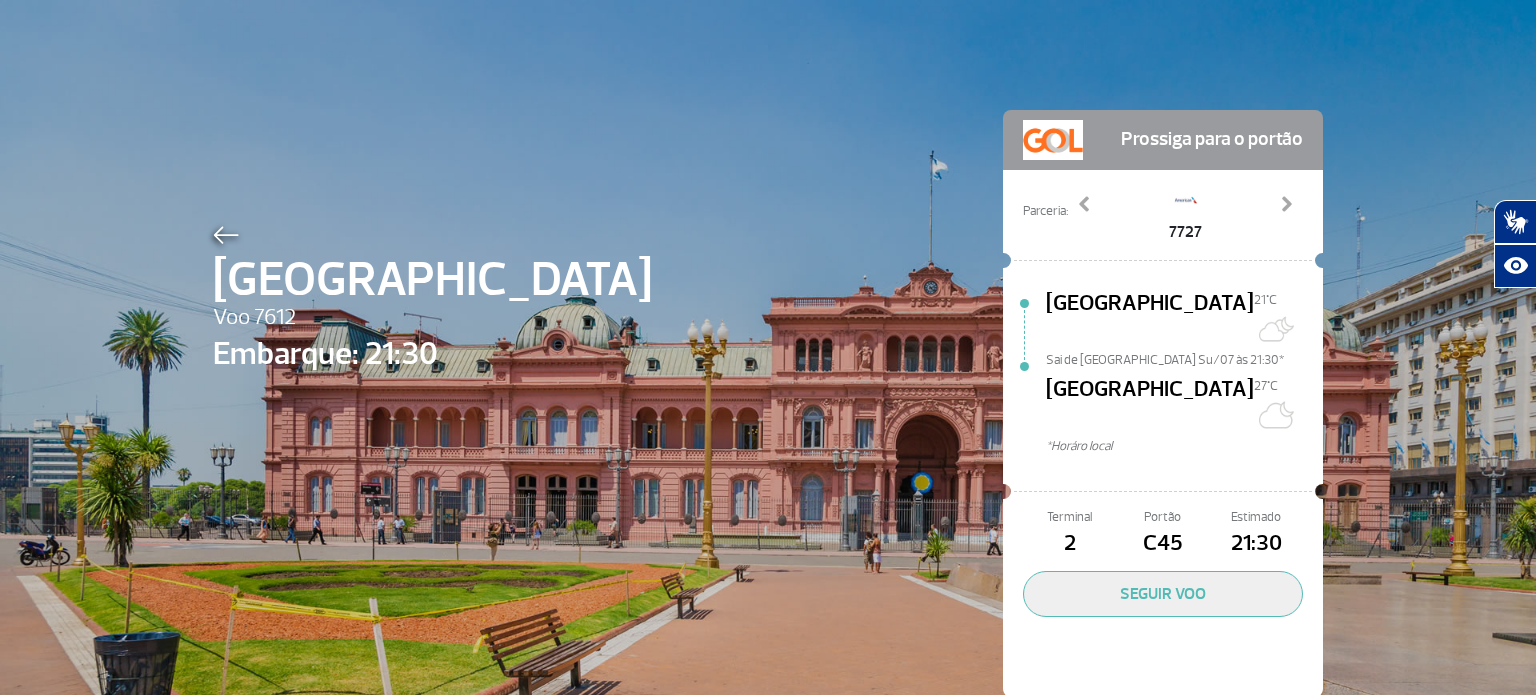 click on "Estimado" 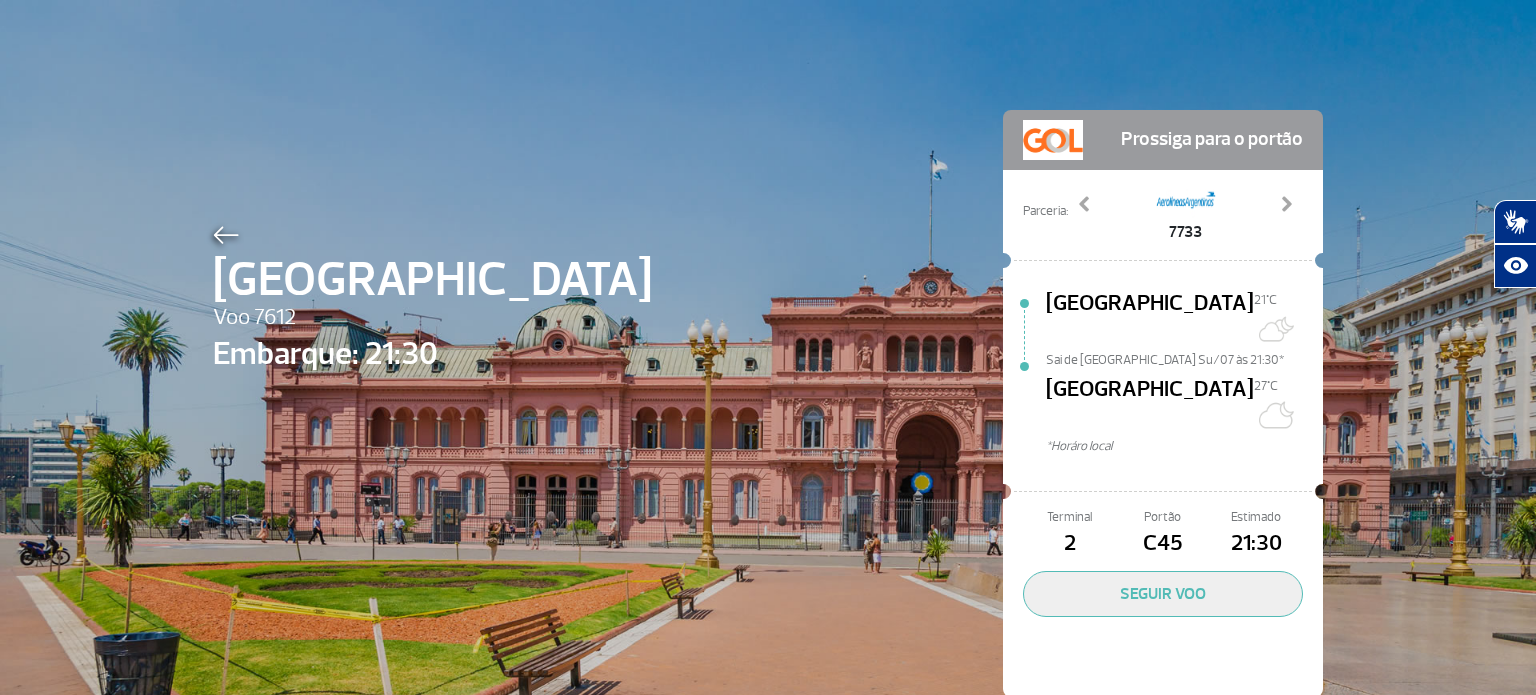 click 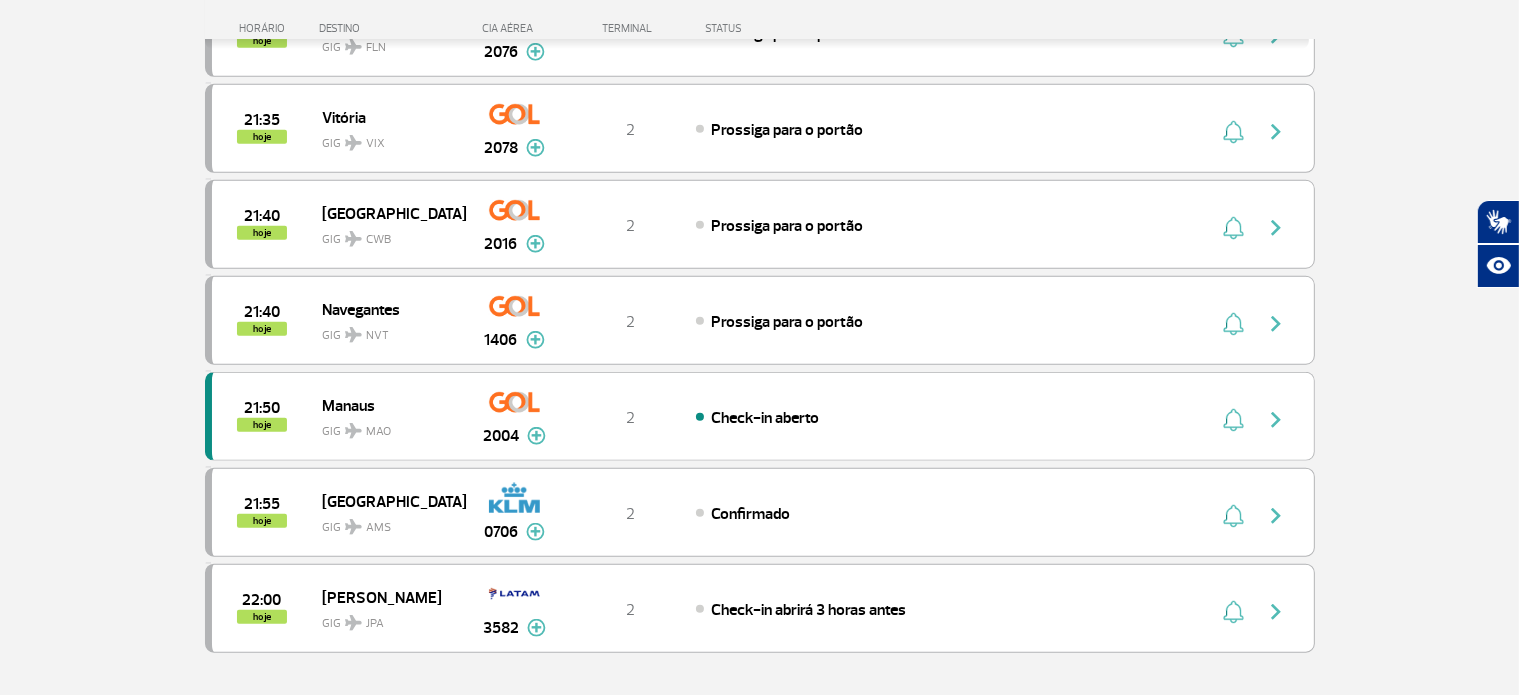 scroll, scrollTop: 1739, scrollLeft: 0, axis: vertical 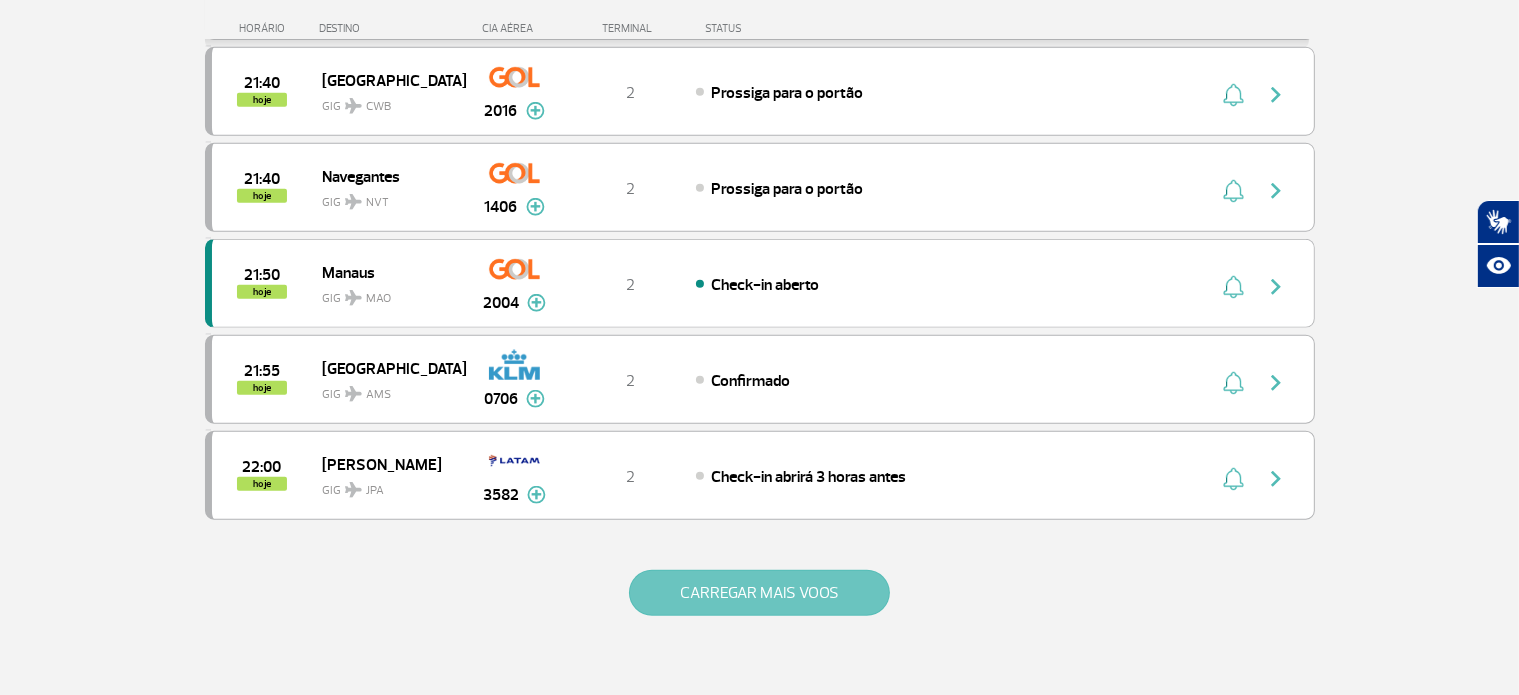 click on "CARREGAR MAIS VOOS" at bounding box center [759, 593] 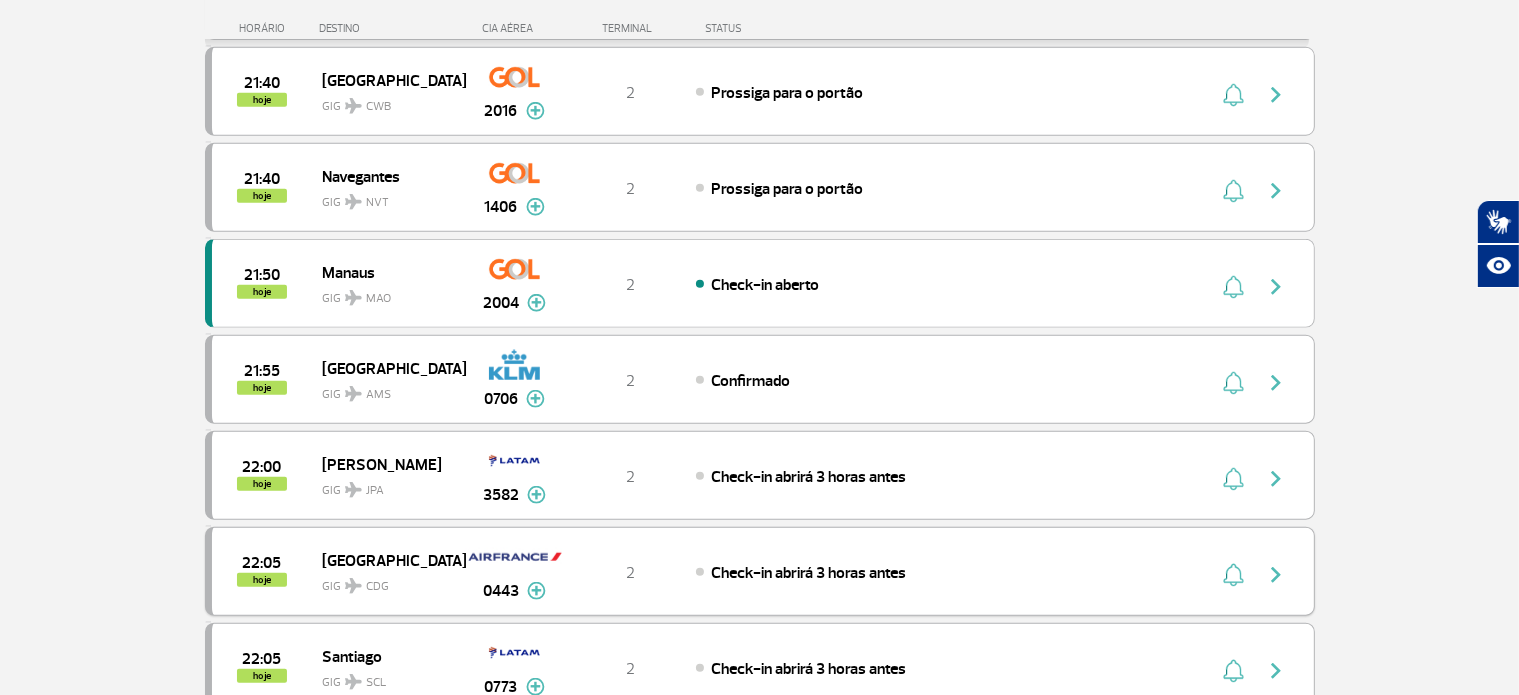 click at bounding box center [1276, 575] 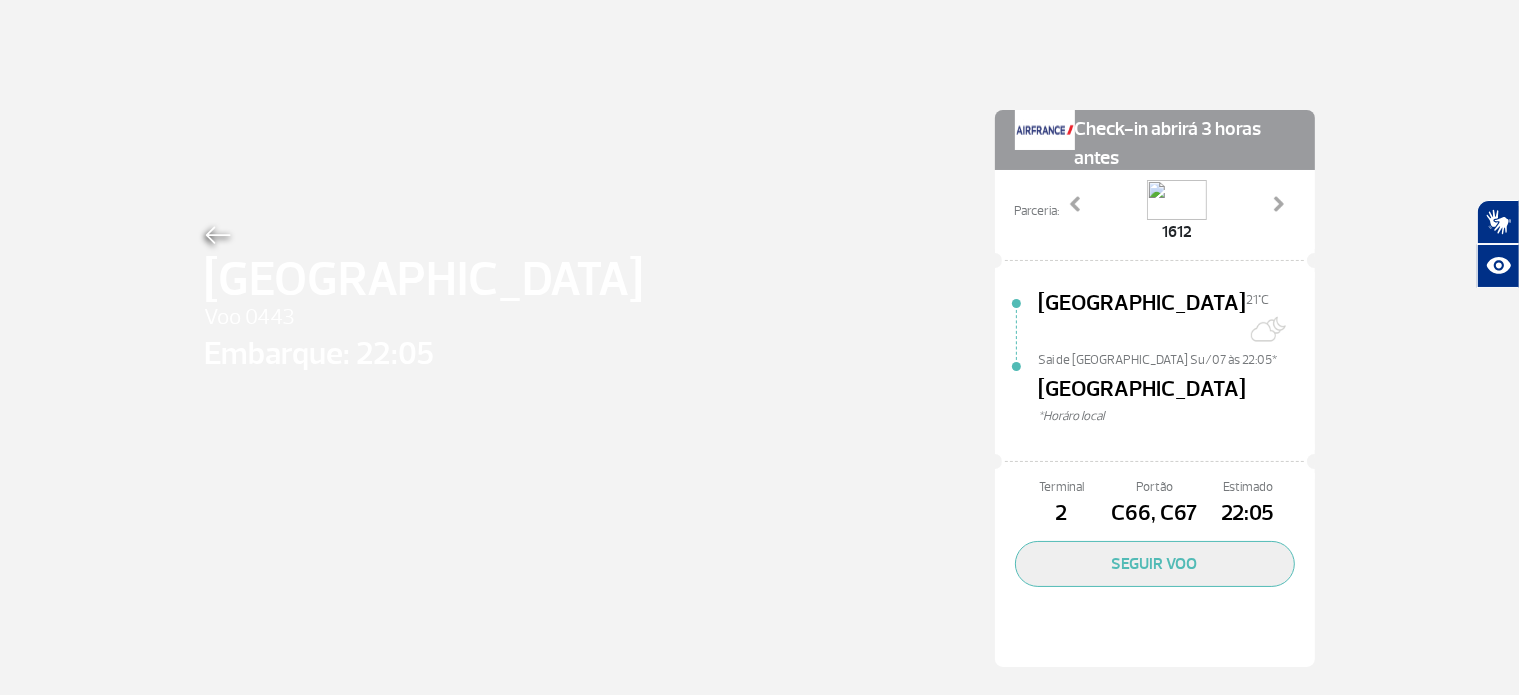 scroll, scrollTop: 0, scrollLeft: 0, axis: both 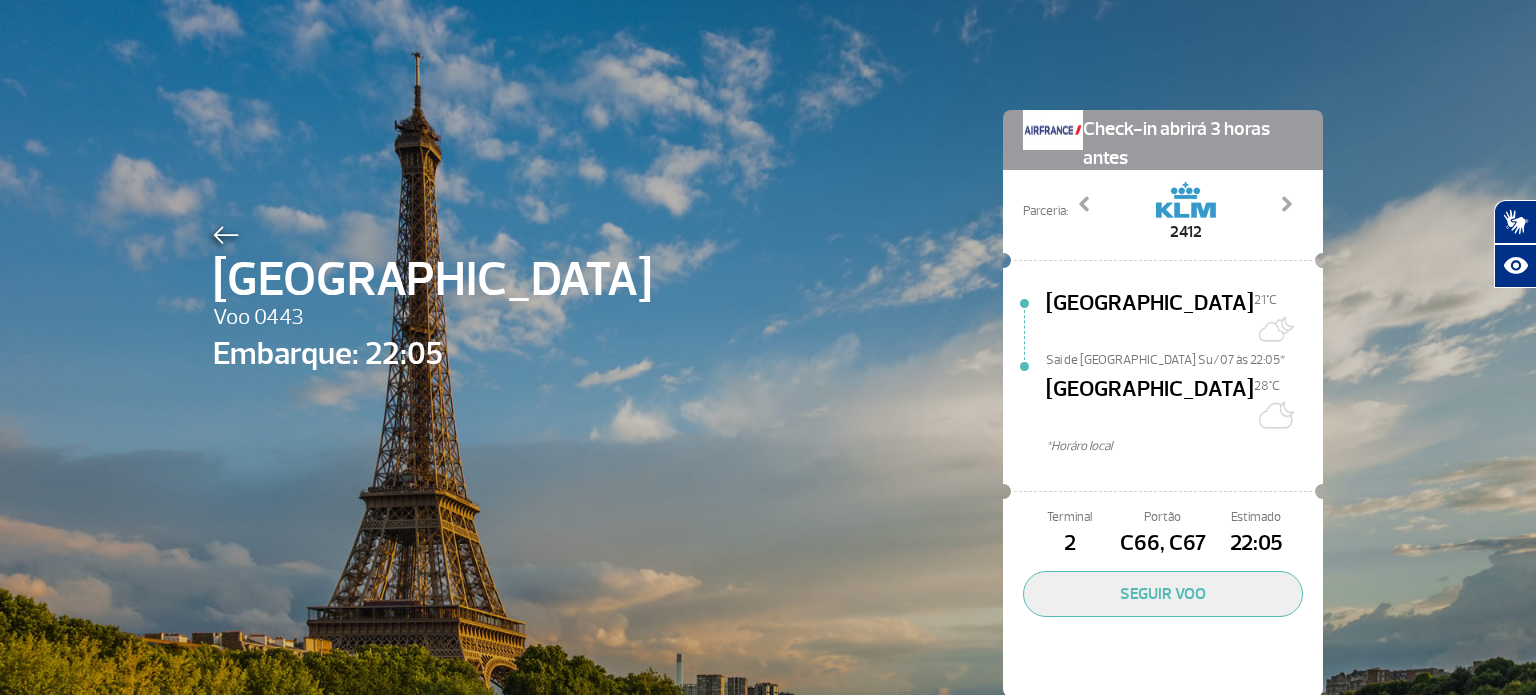 click 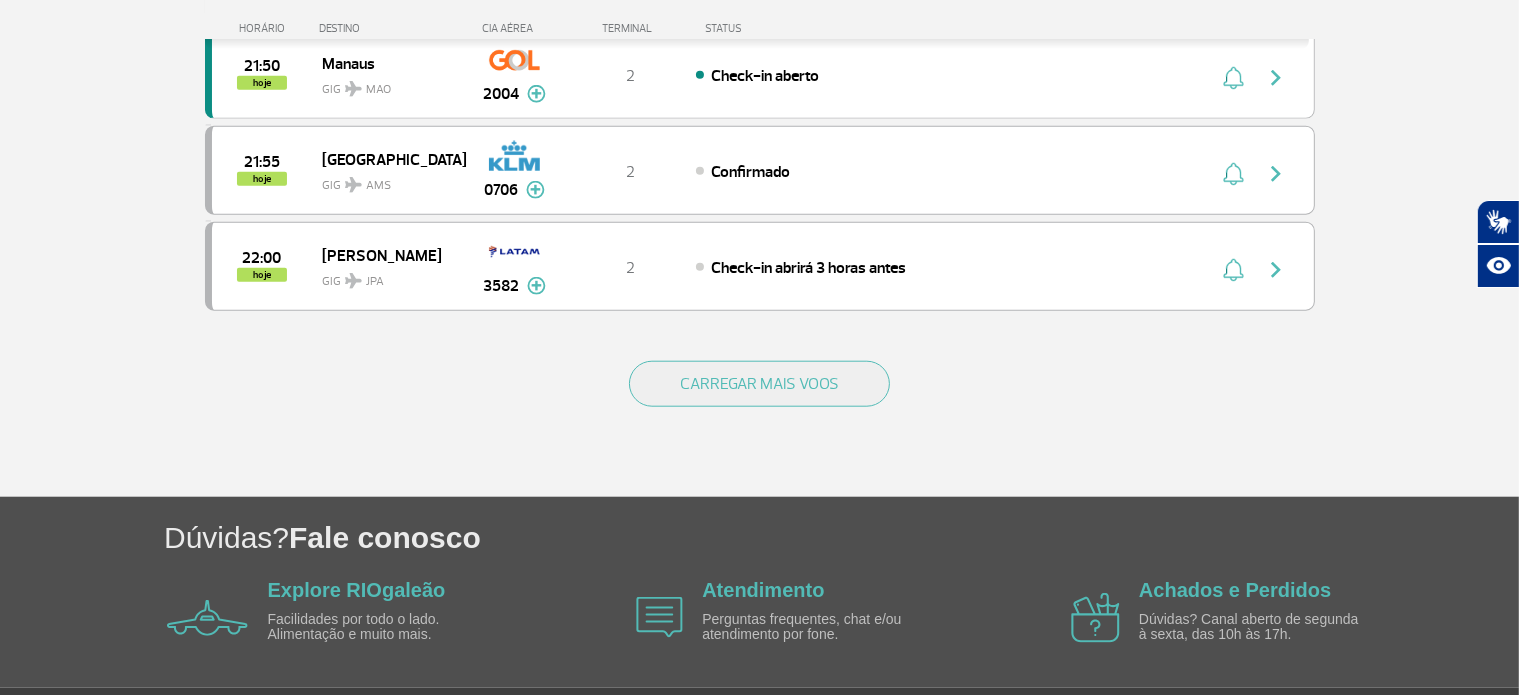 scroll, scrollTop: 1954, scrollLeft: 0, axis: vertical 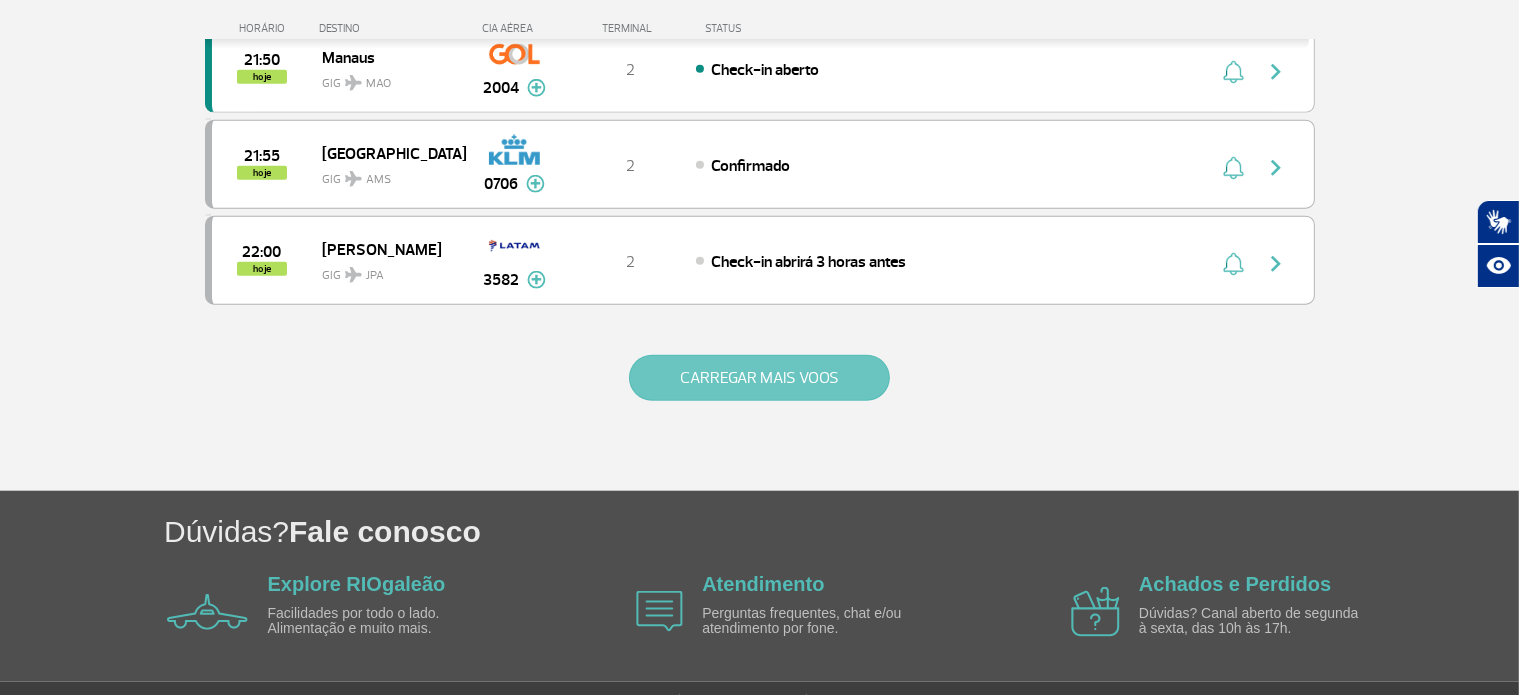 click on "CARREGAR MAIS VOOS" at bounding box center [759, 378] 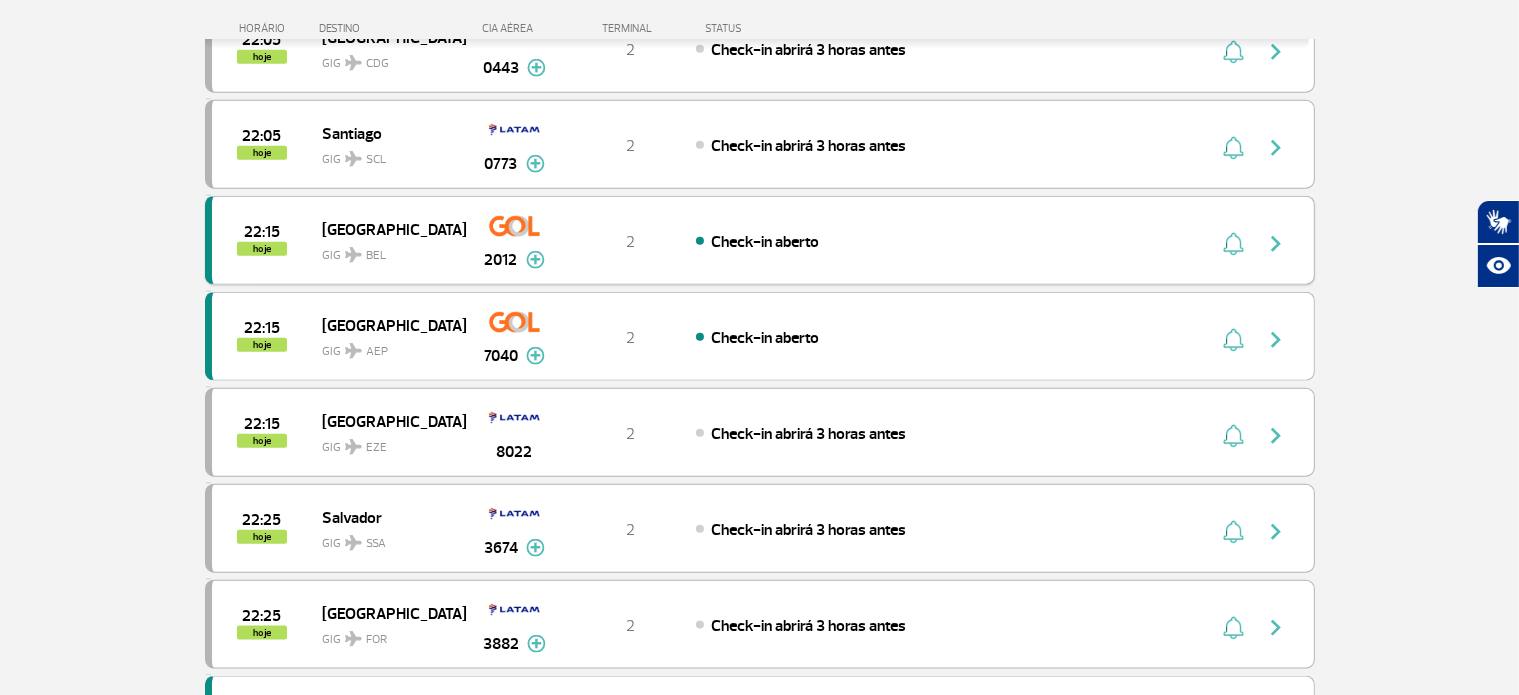scroll, scrollTop: 2263, scrollLeft: 0, axis: vertical 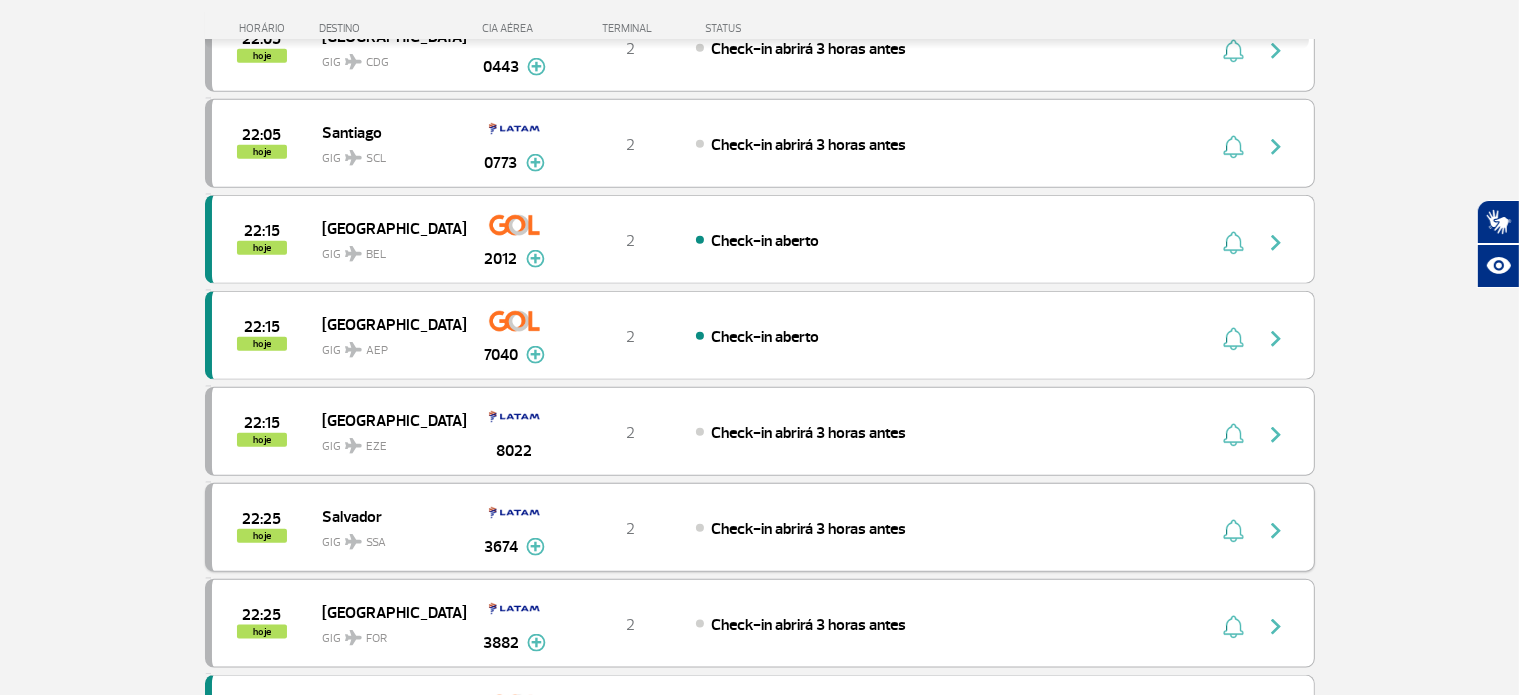 click at bounding box center [1276, 531] 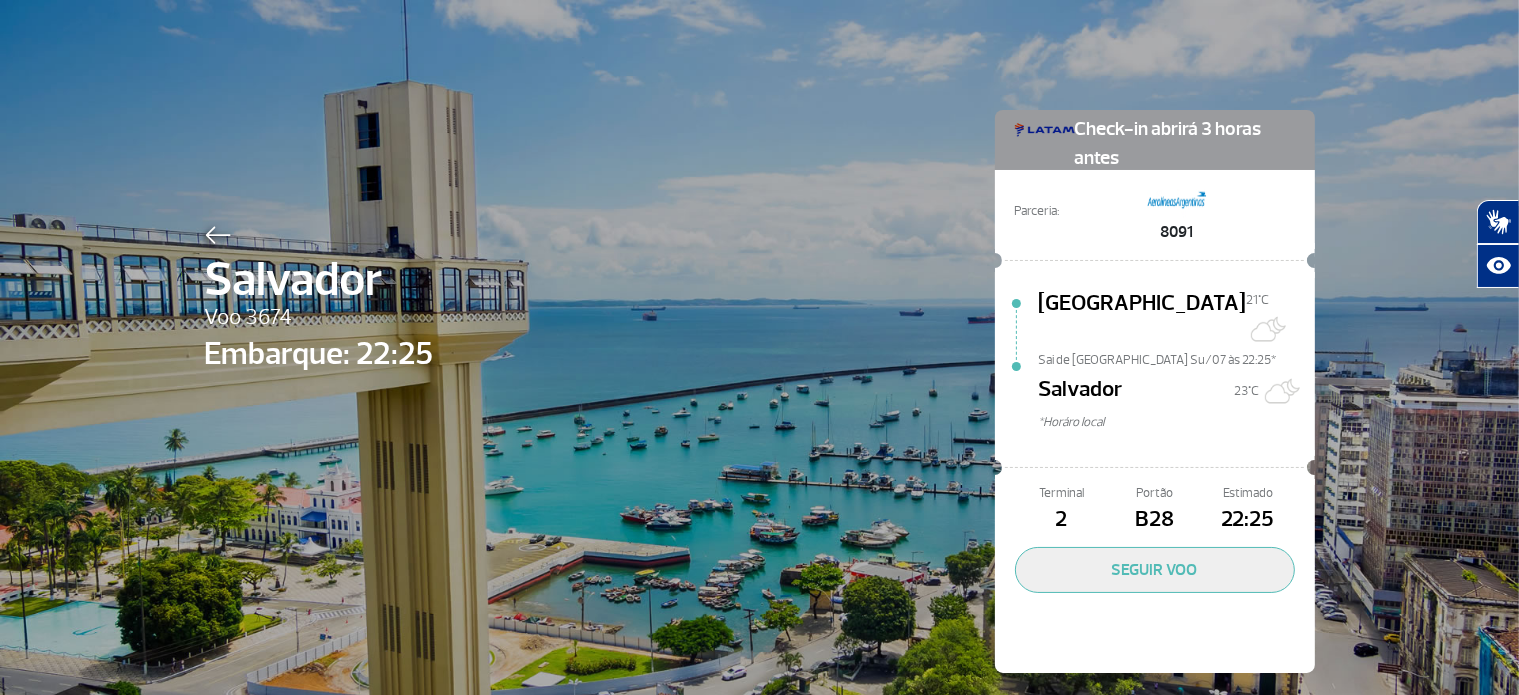 scroll, scrollTop: 0, scrollLeft: 0, axis: both 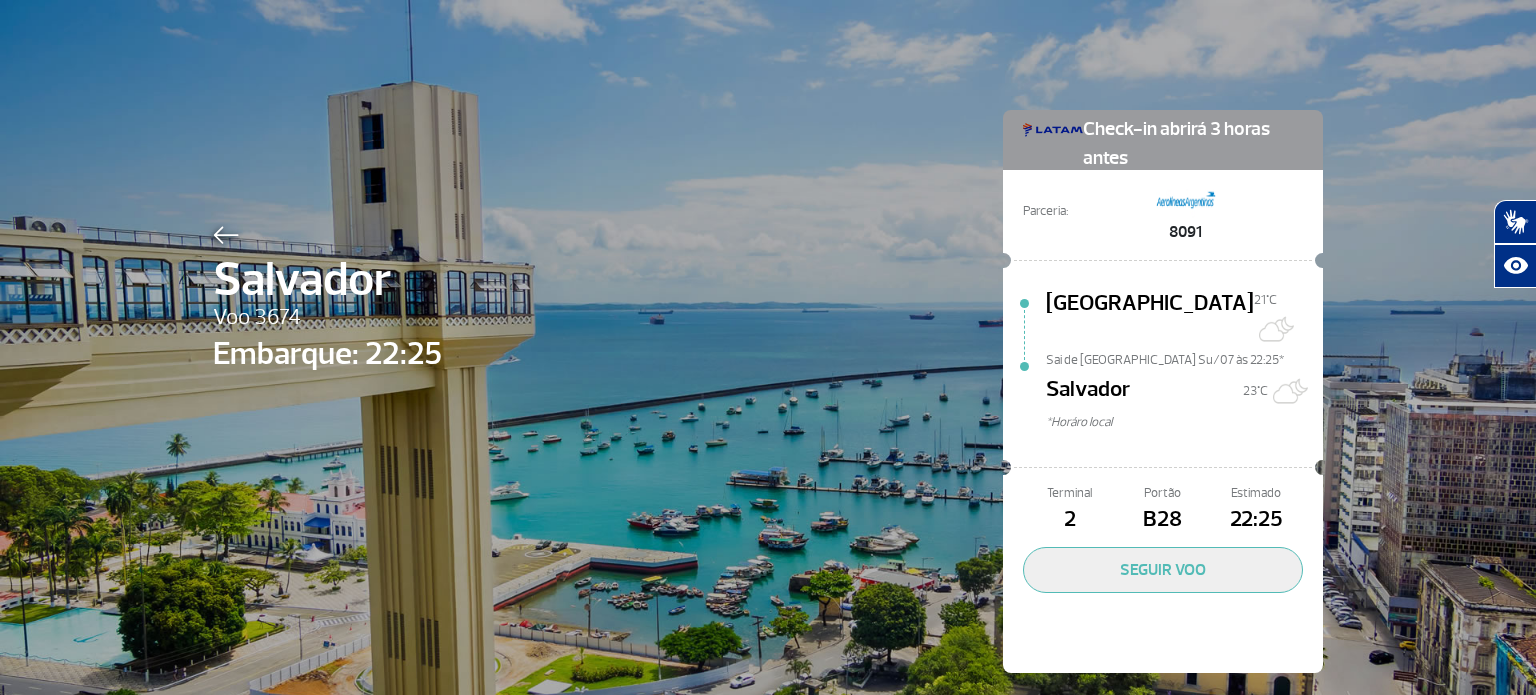 click 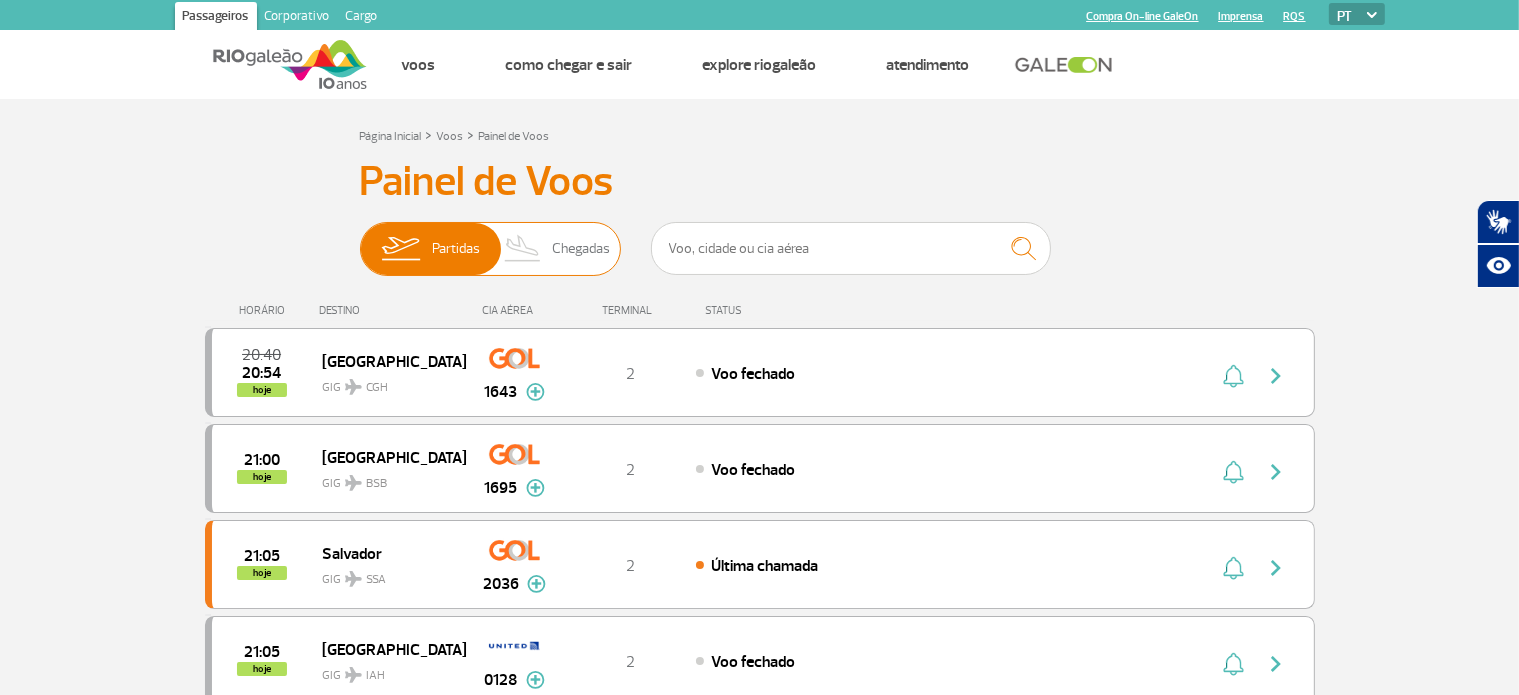 click on "Chegadas" at bounding box center (581, 249) 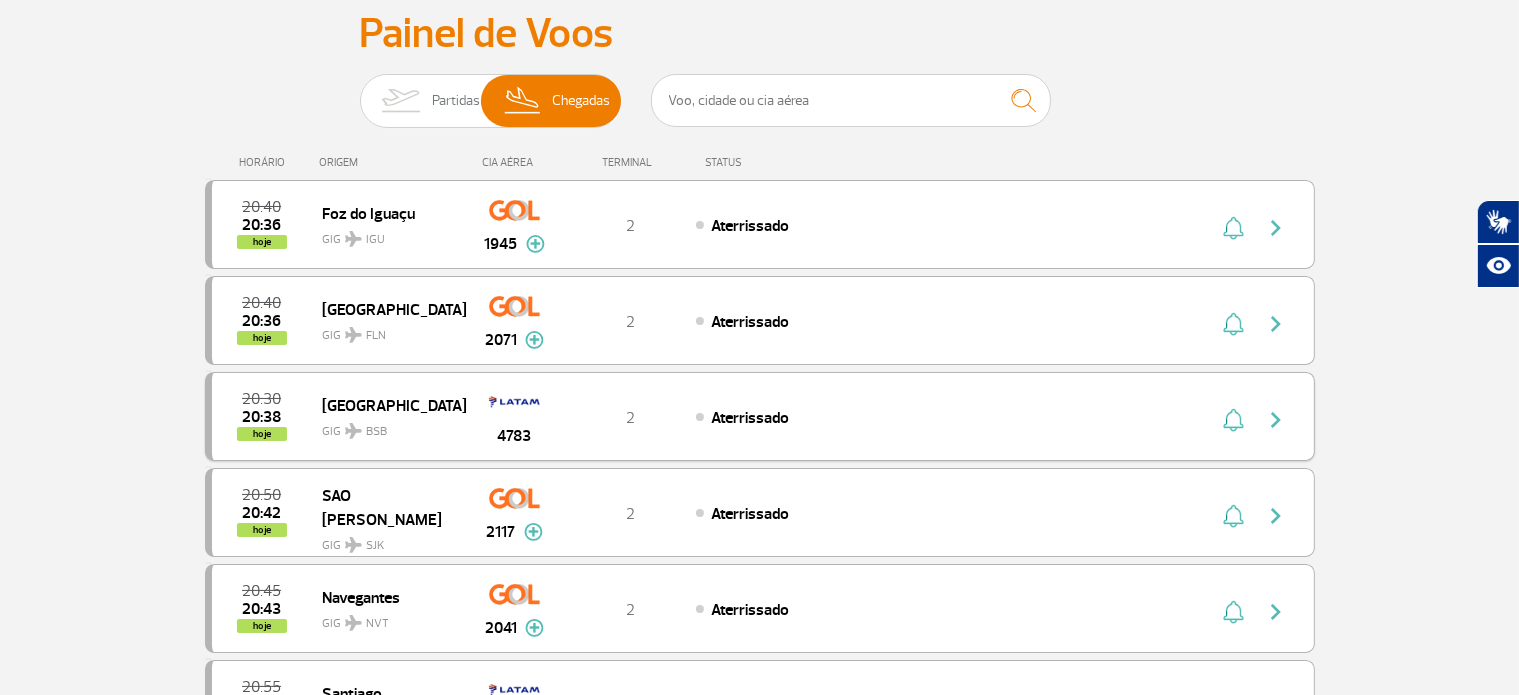 scroll, scrollTop: 0, scrollLeft: 0, axis: both 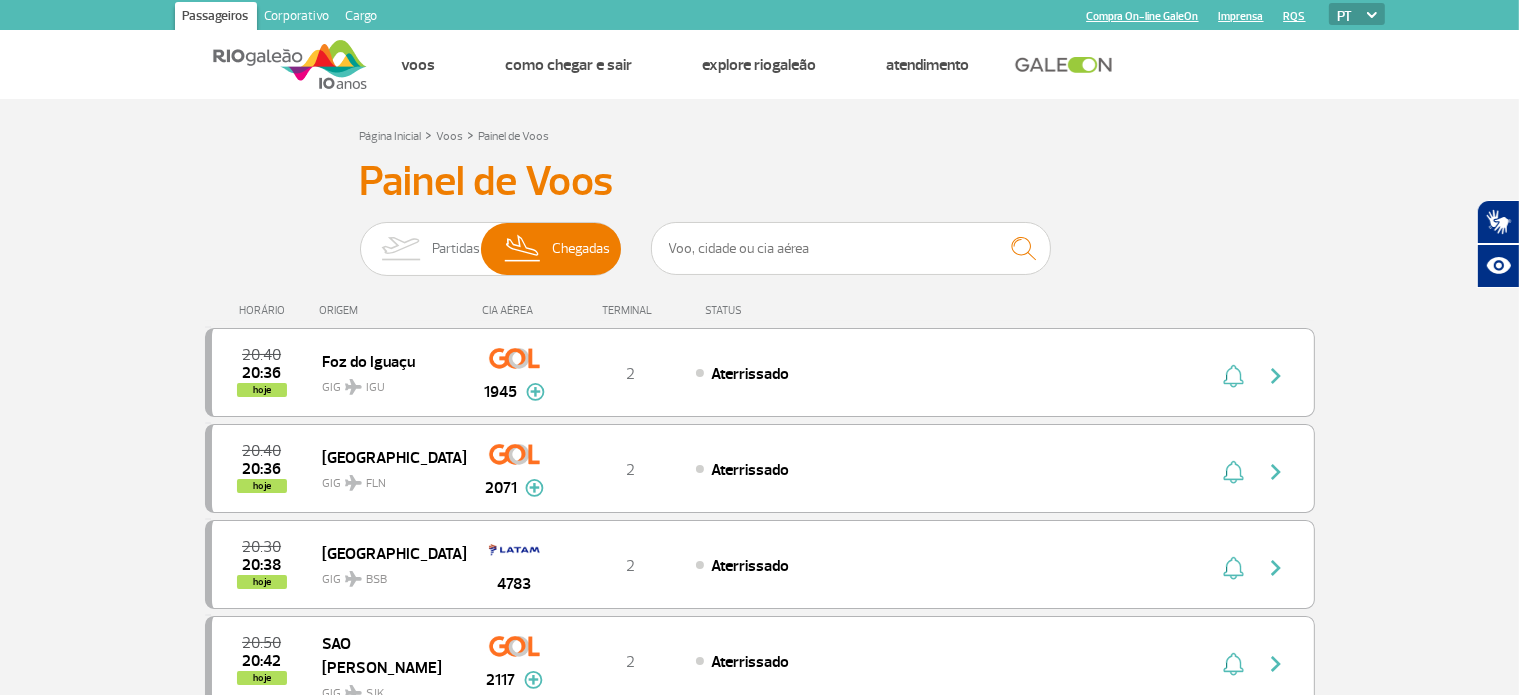 click at bounding box center [1069, 65] 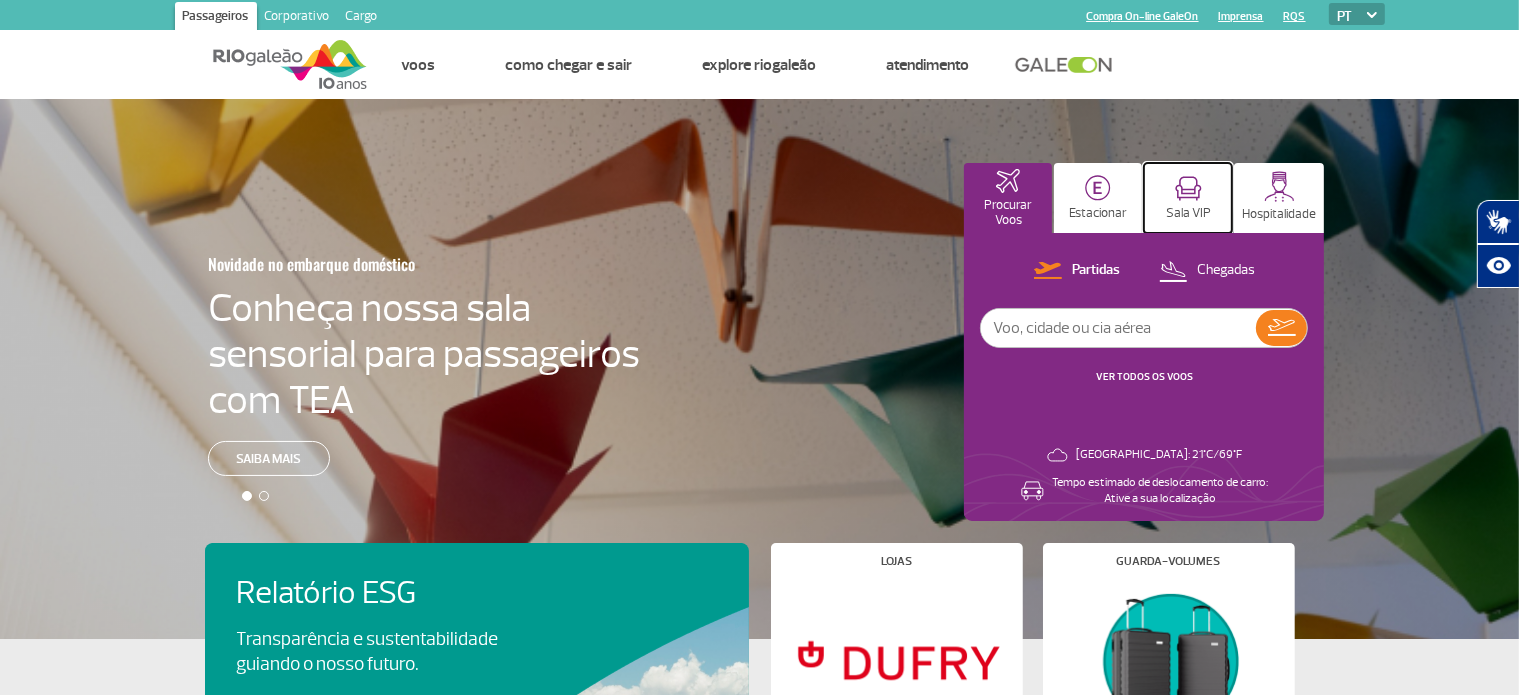 click at bounding box center [1188, 188] 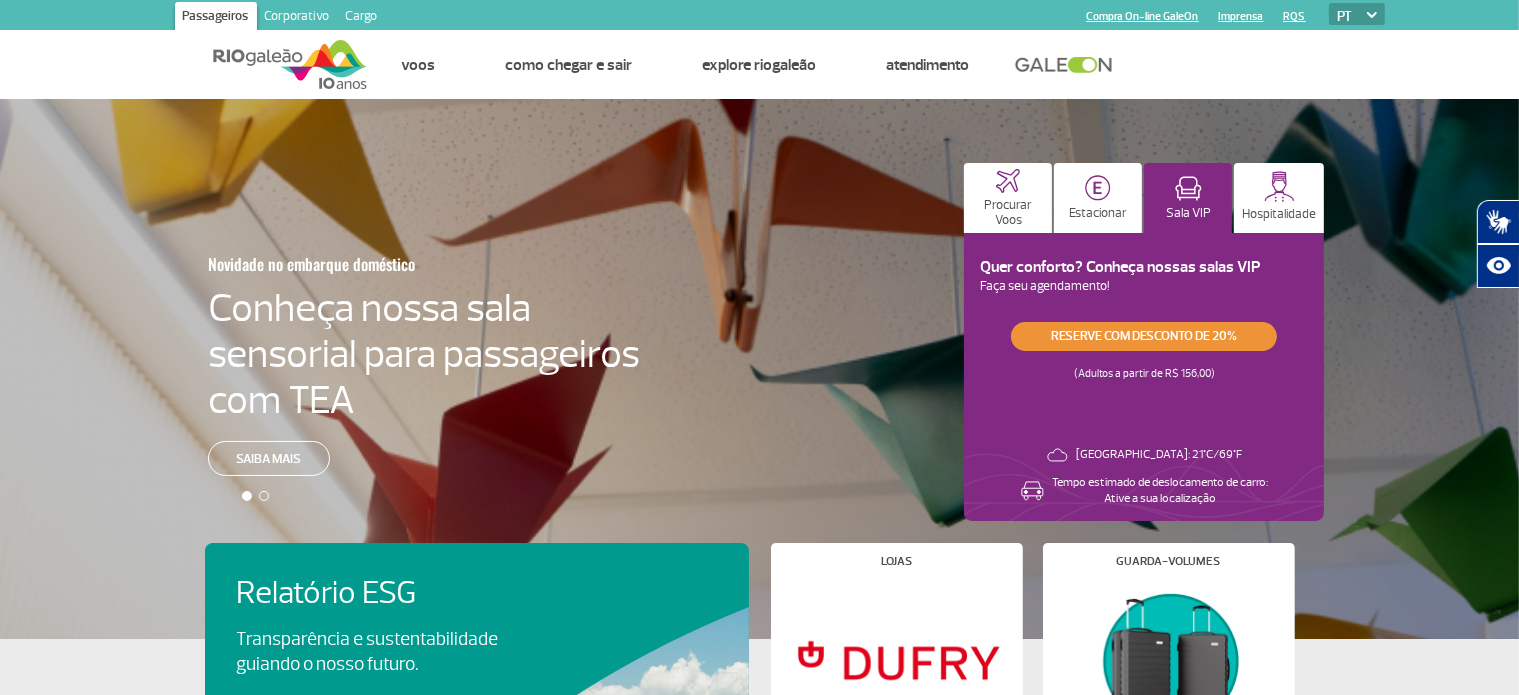 click on "Reserve com desconto de 20%" 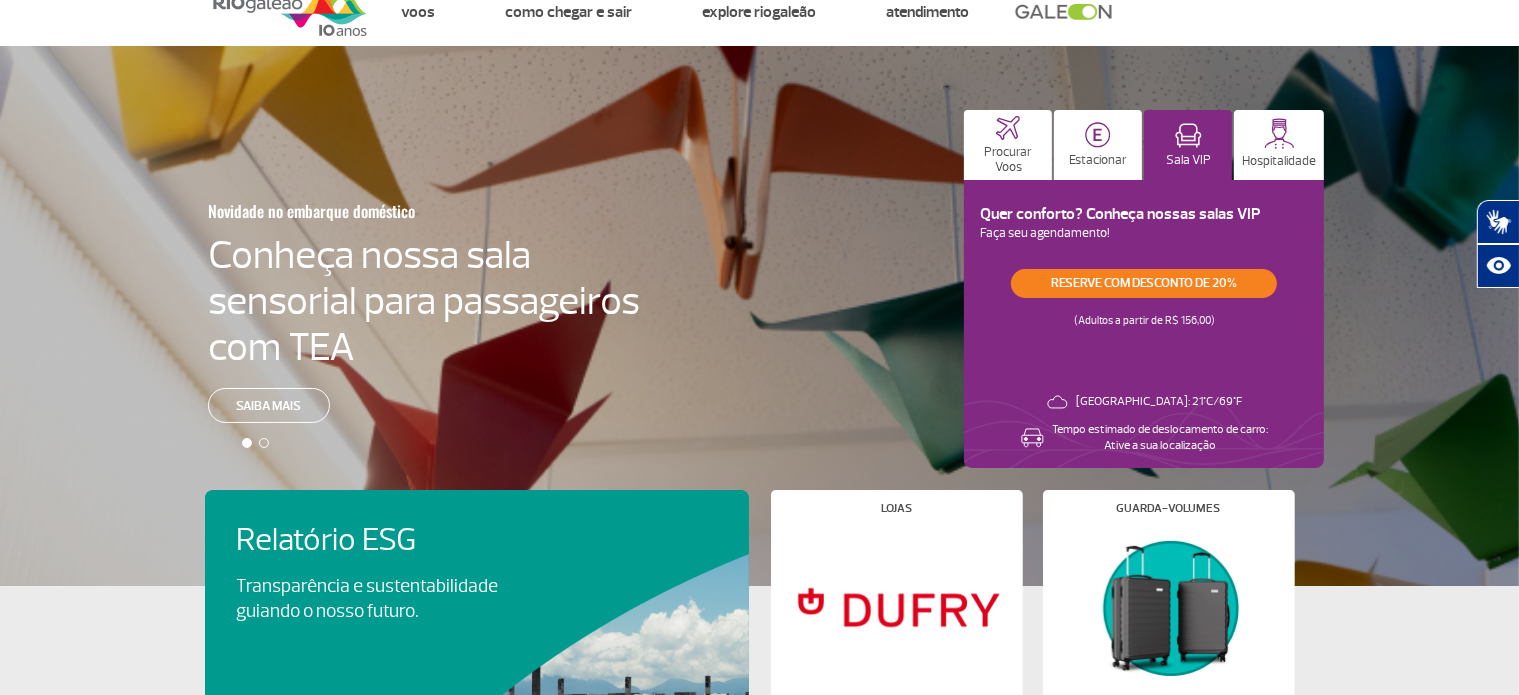 scroll, scrollTop: 0, scrollLeft: 0, axis: both 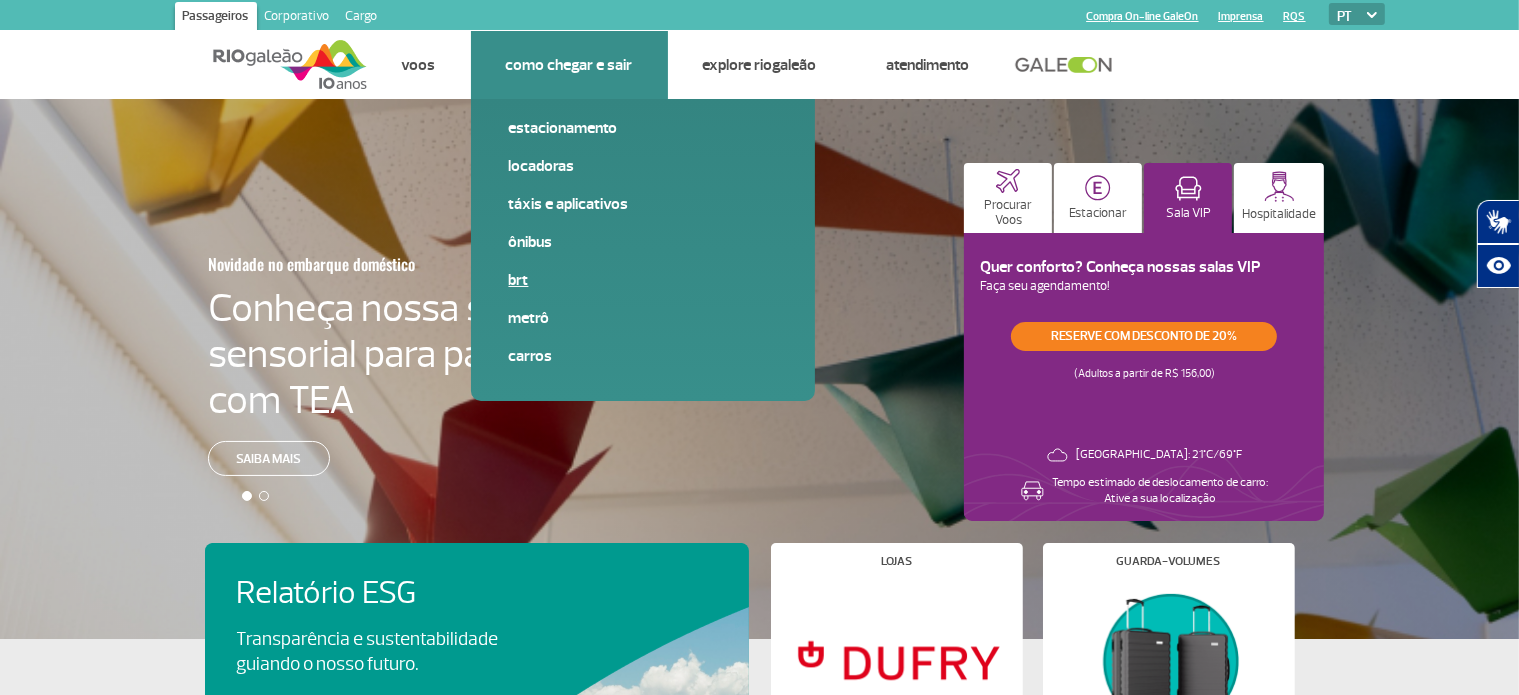 click on "BRT" at bounding box center [643, 280] 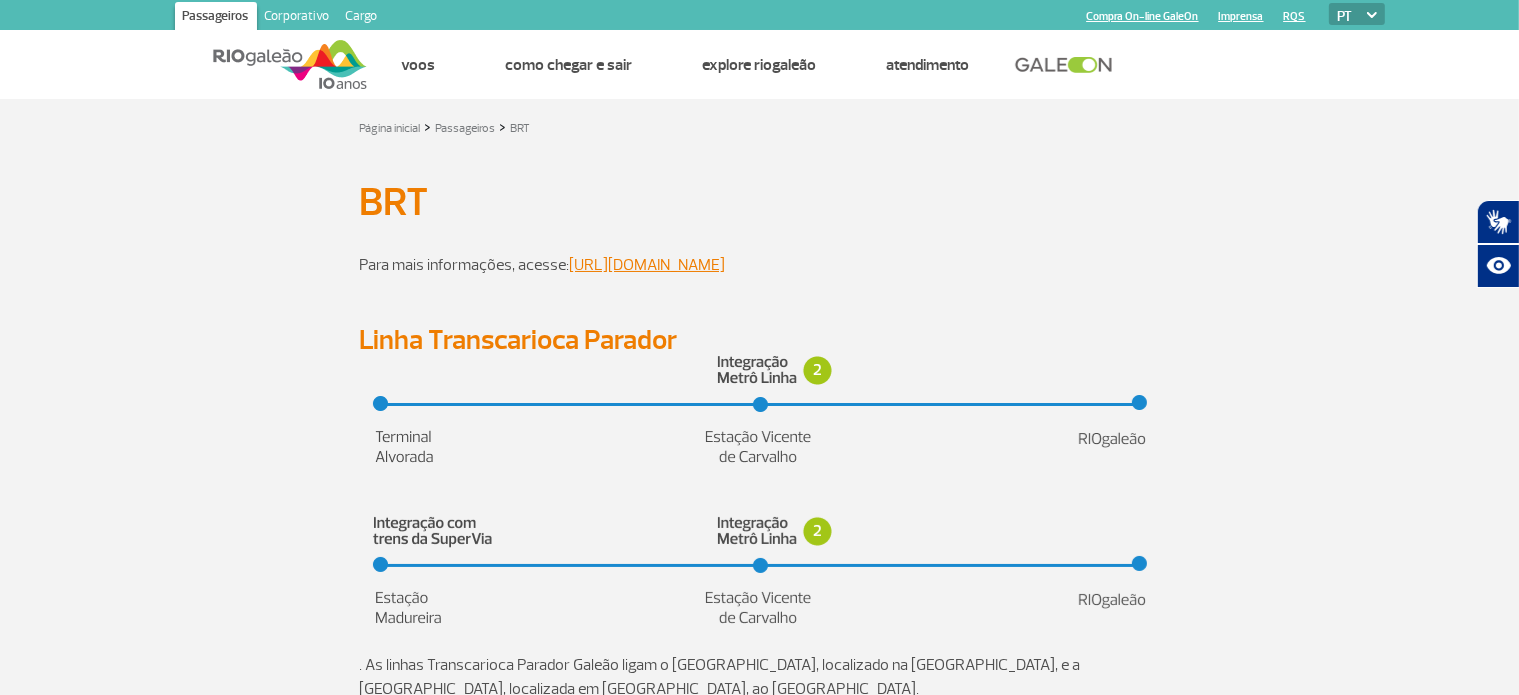 click on "Para mais informações, acesse:  [URL][DOMAIN_NAME]" at bounding box center [759, 277] 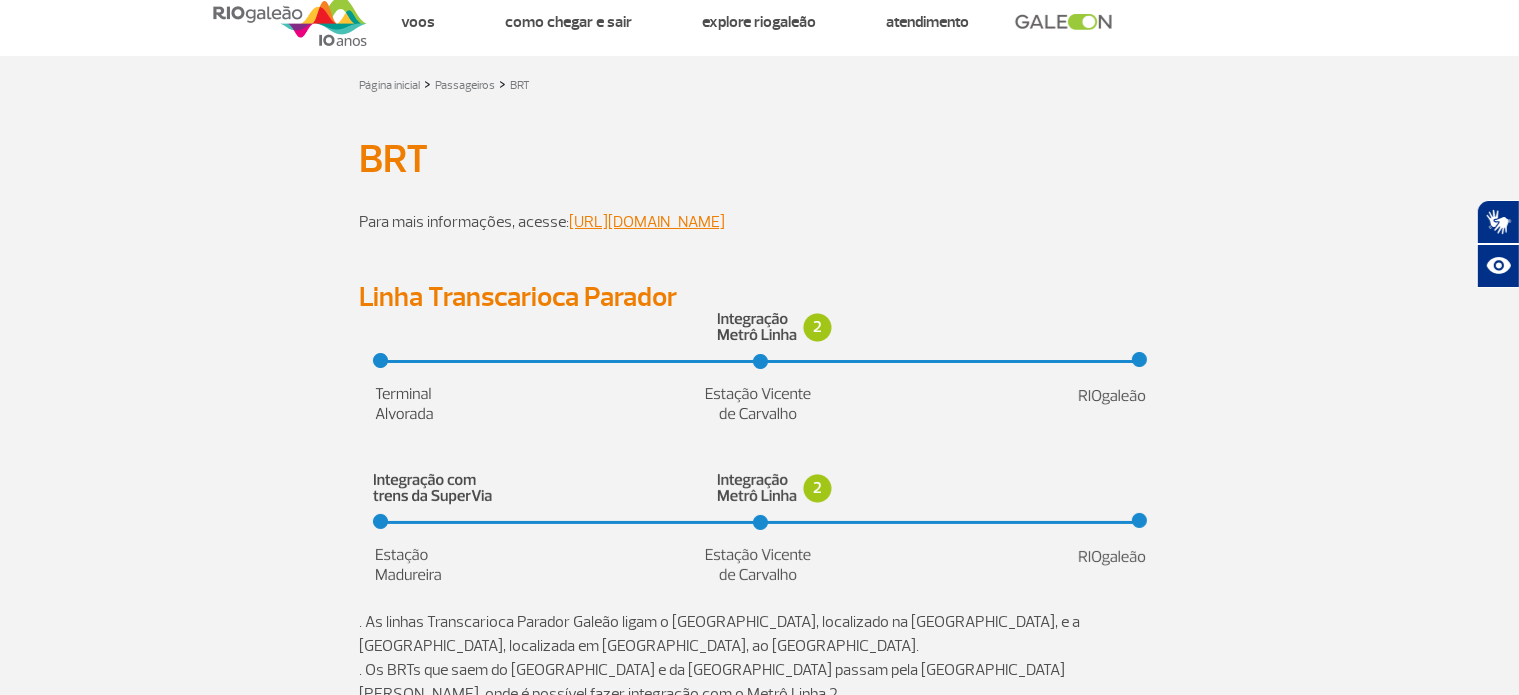 scroll, scrollTop: 0, scrollLeft: 0, axis: both 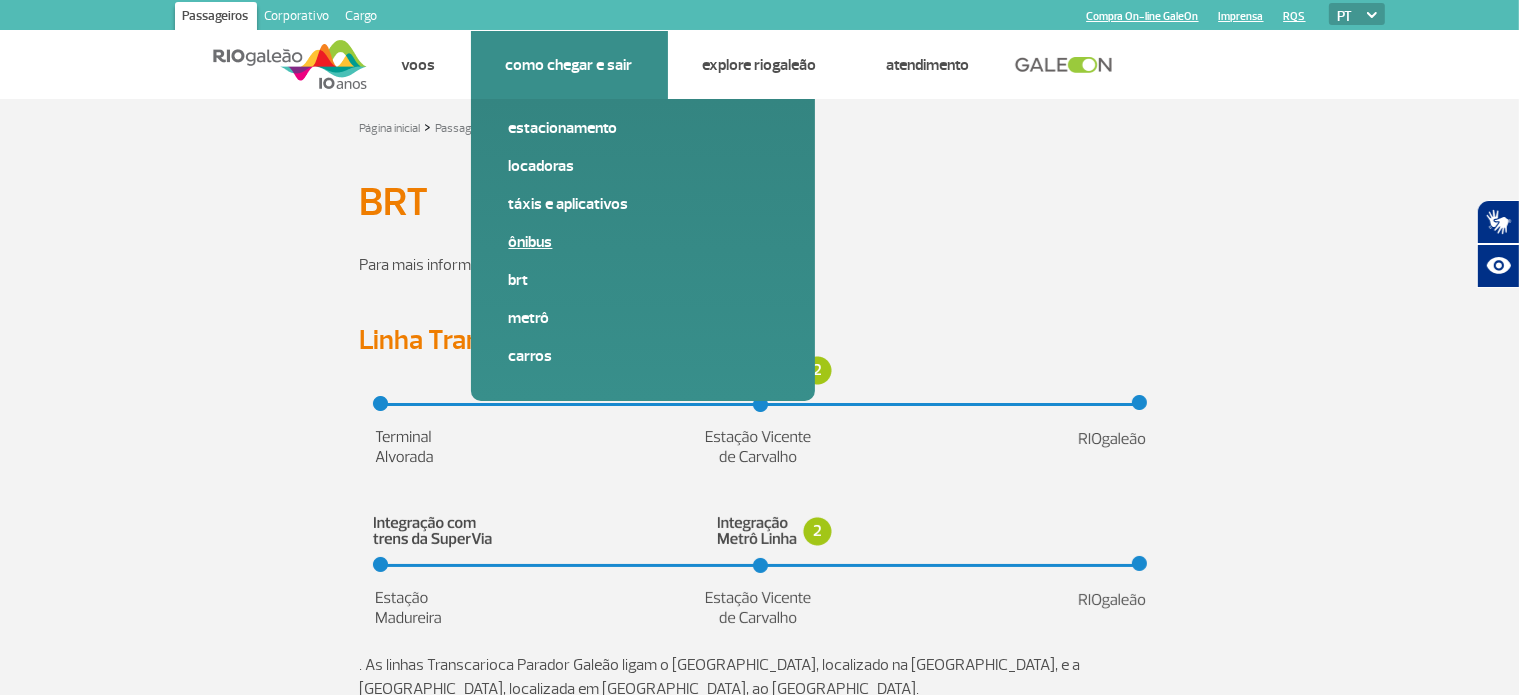 click on "Ônibus" at bounding box center [643, 242] 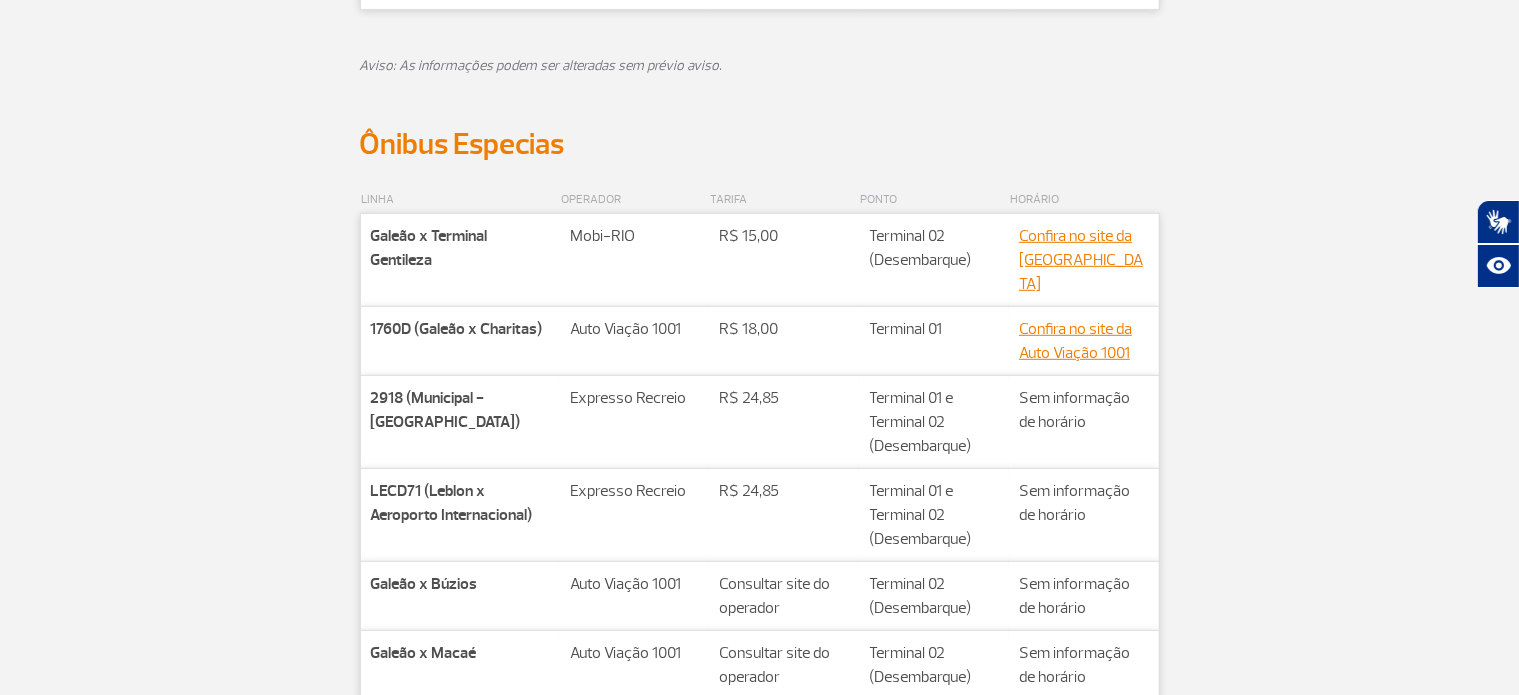 scroll, scrollTop: 1076, scrollLeft: 0, axis: vertical 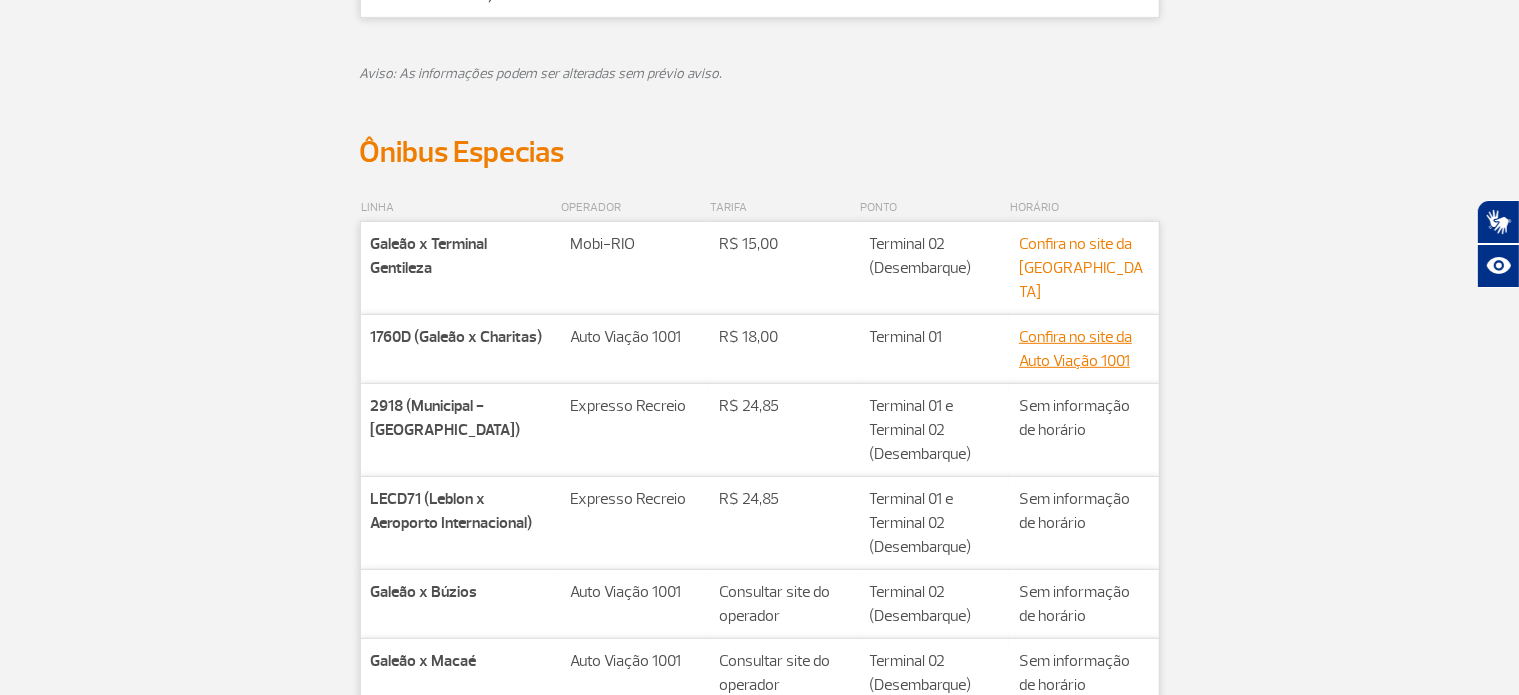 click on "Confira no site da [GEOGRAPHIC_DATA]" at bounding box center [1081, 268] 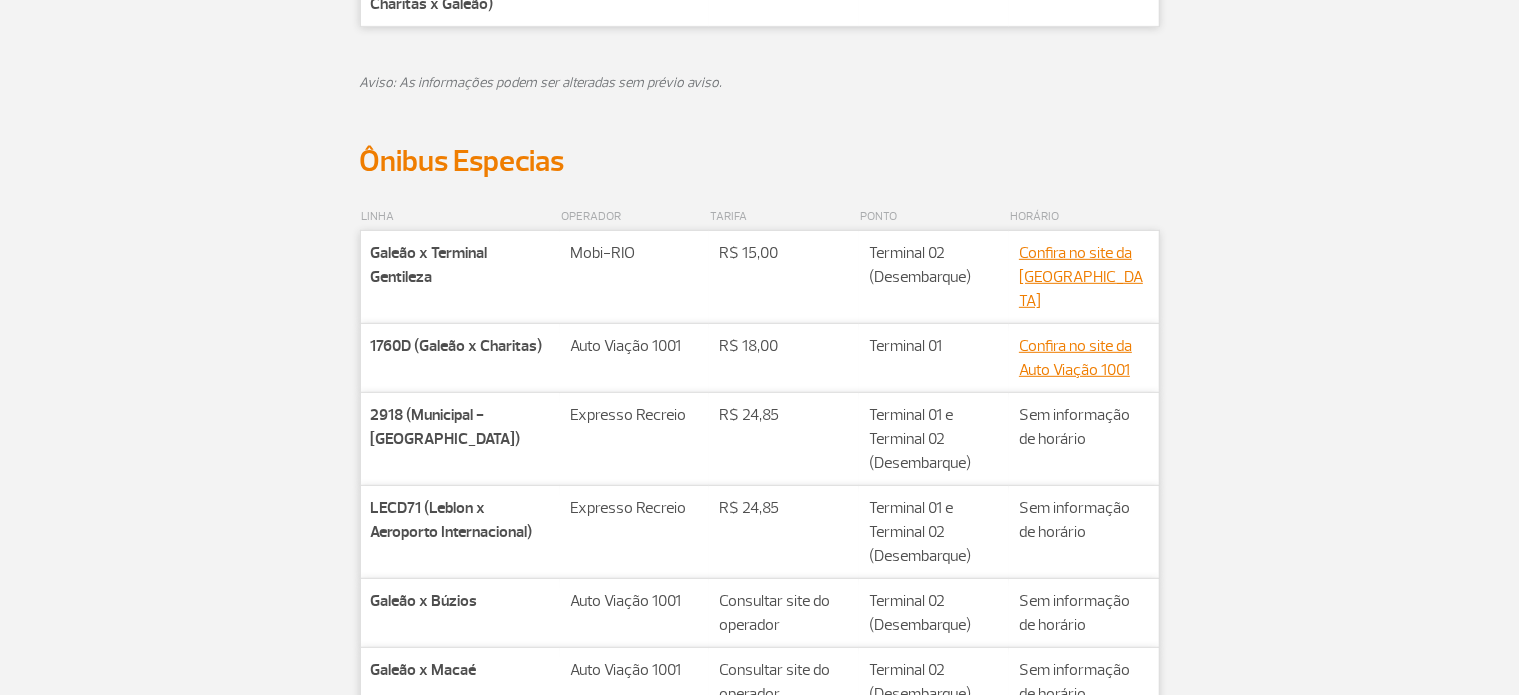 scroll, scrollTop: 1067, scrollLeft: 0, axis: vertical 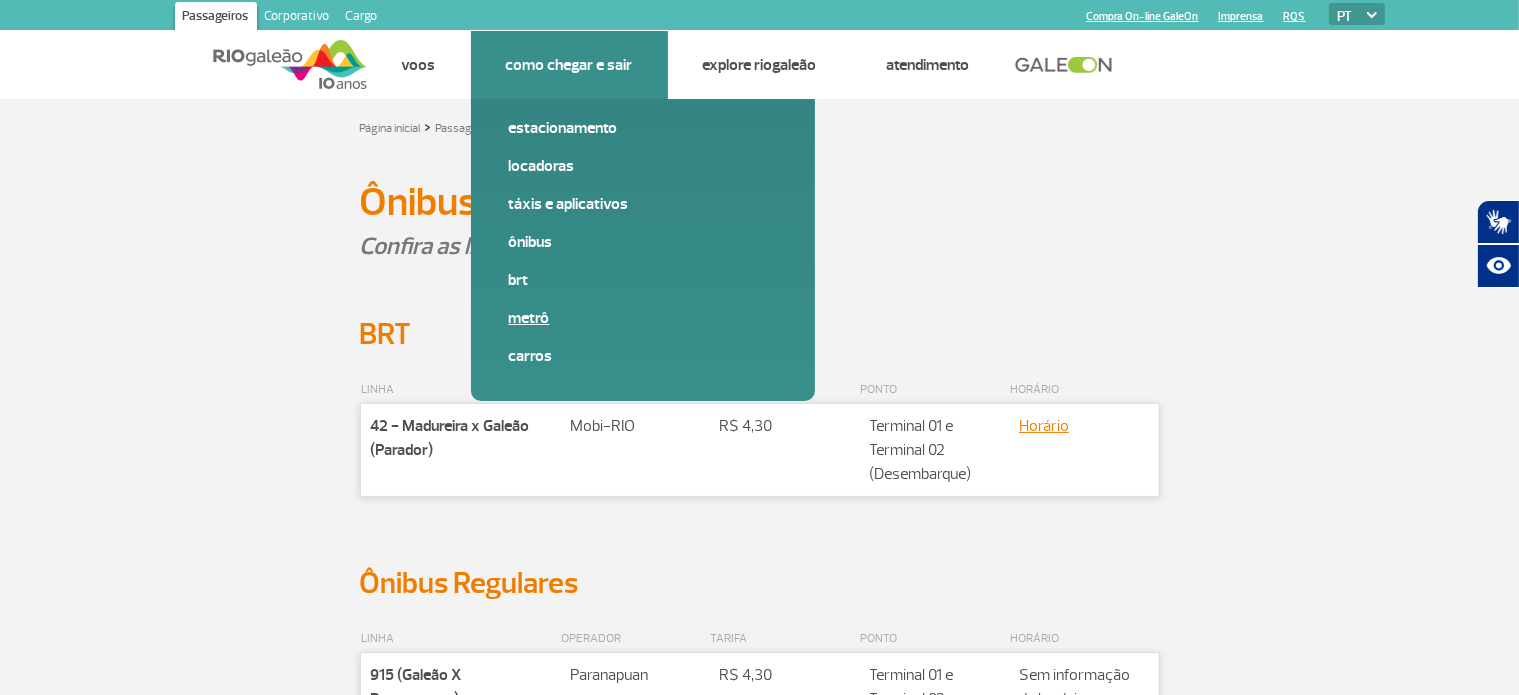 click on "Metrô" at bounding box center (643, 318) 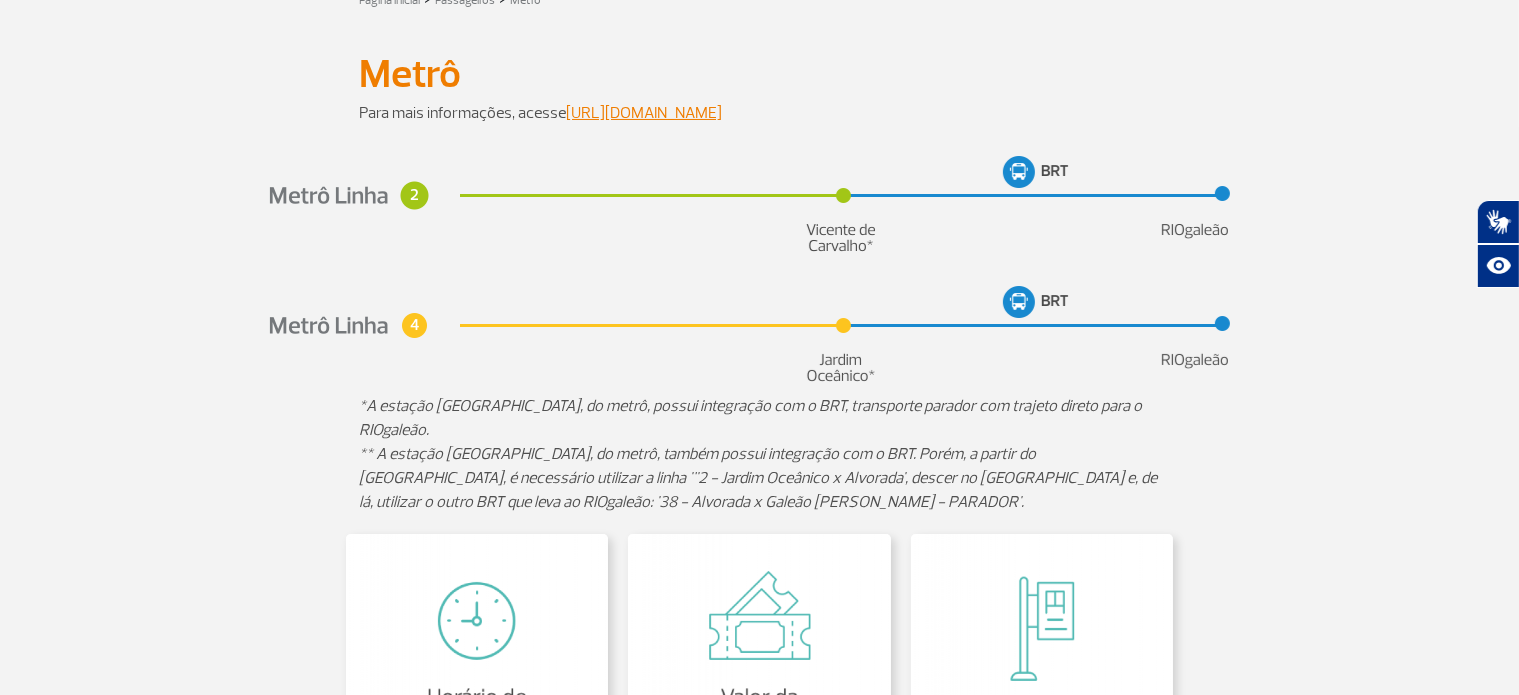 scroll, scrollTop: 125, scrollLeft: 0, axis: vertical 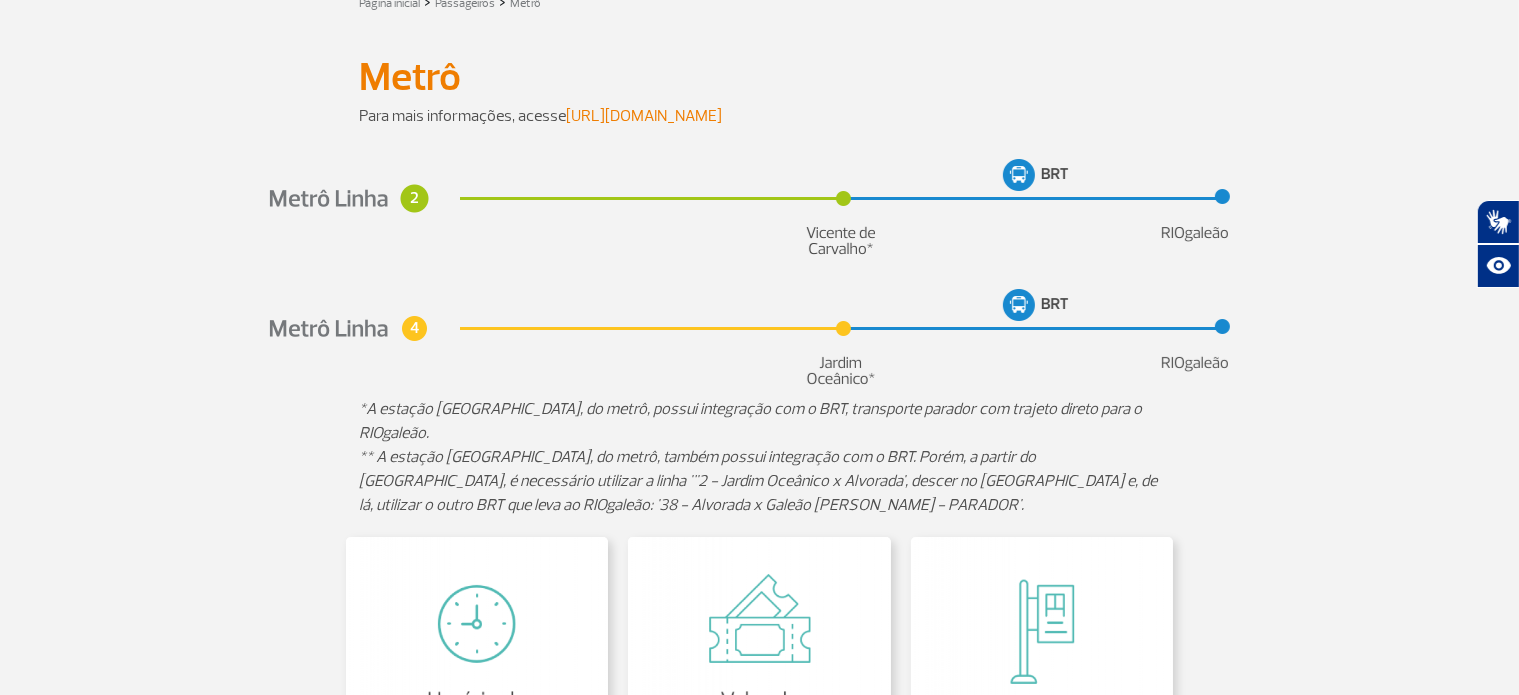click on "https://www.metrorio.com.br/" at bounding box center [645, 116] 